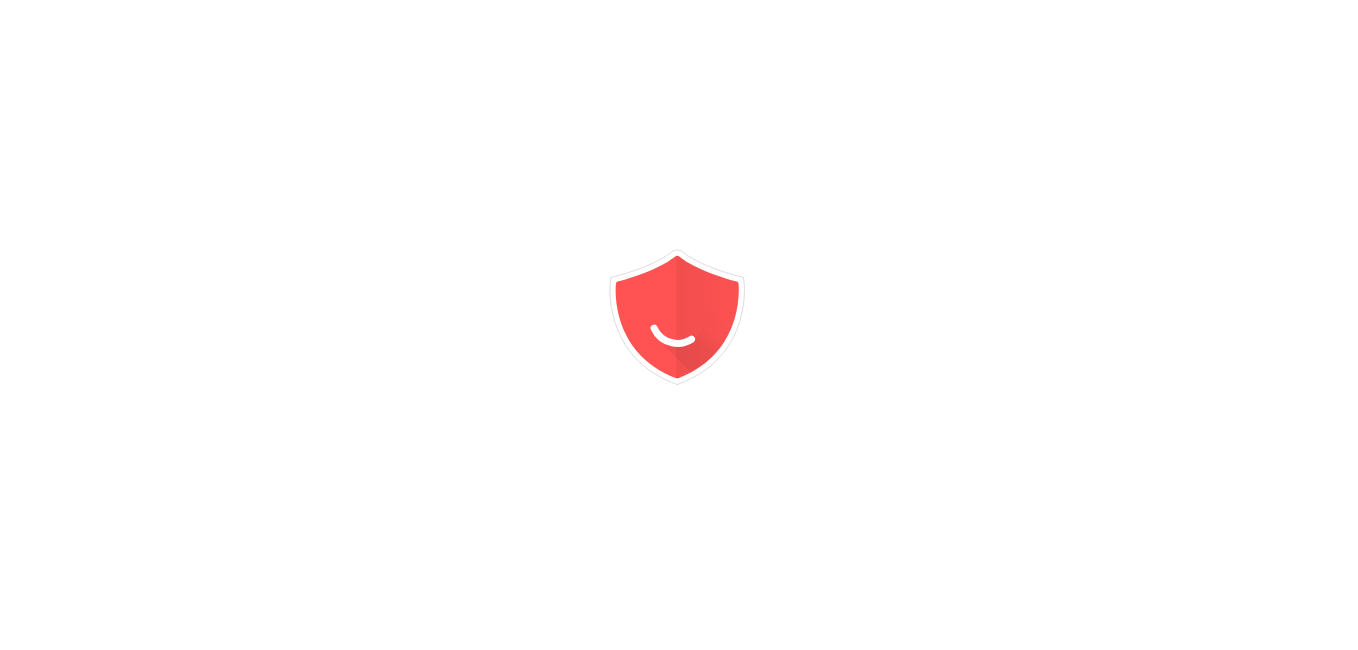 scroll, scrollTop: 0, scrollLeft: 0, axis: both 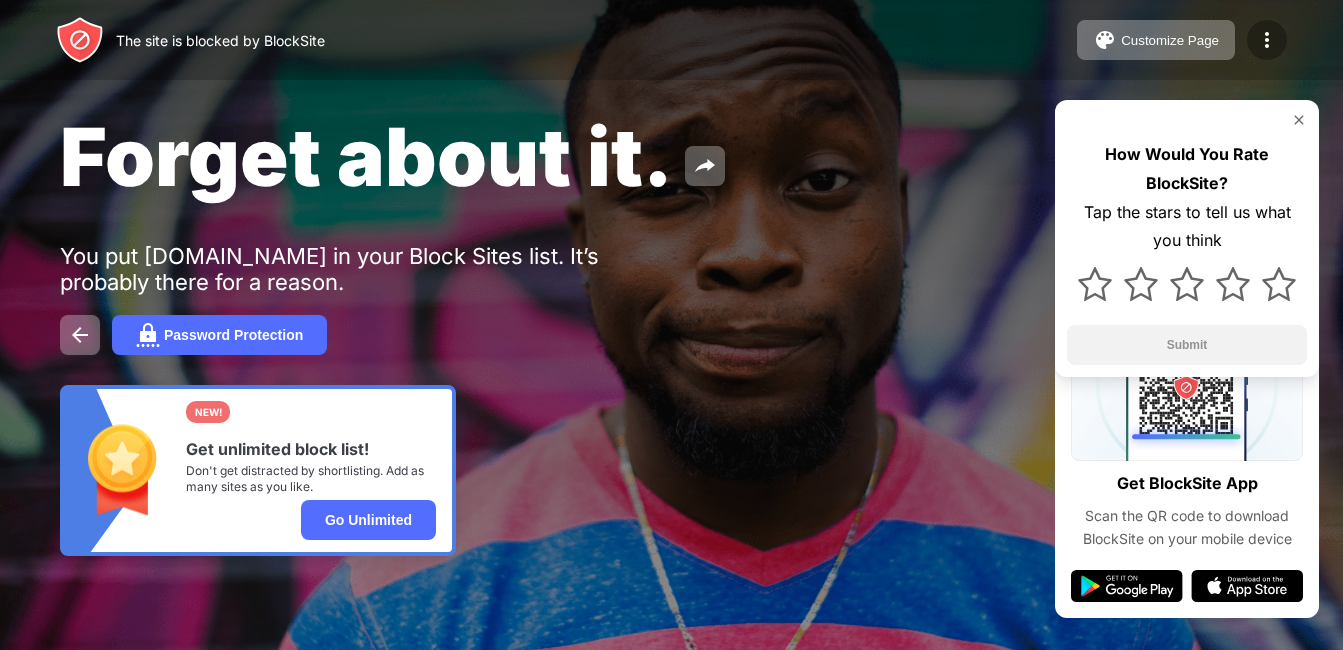 click at bounding box center [1267, 40] 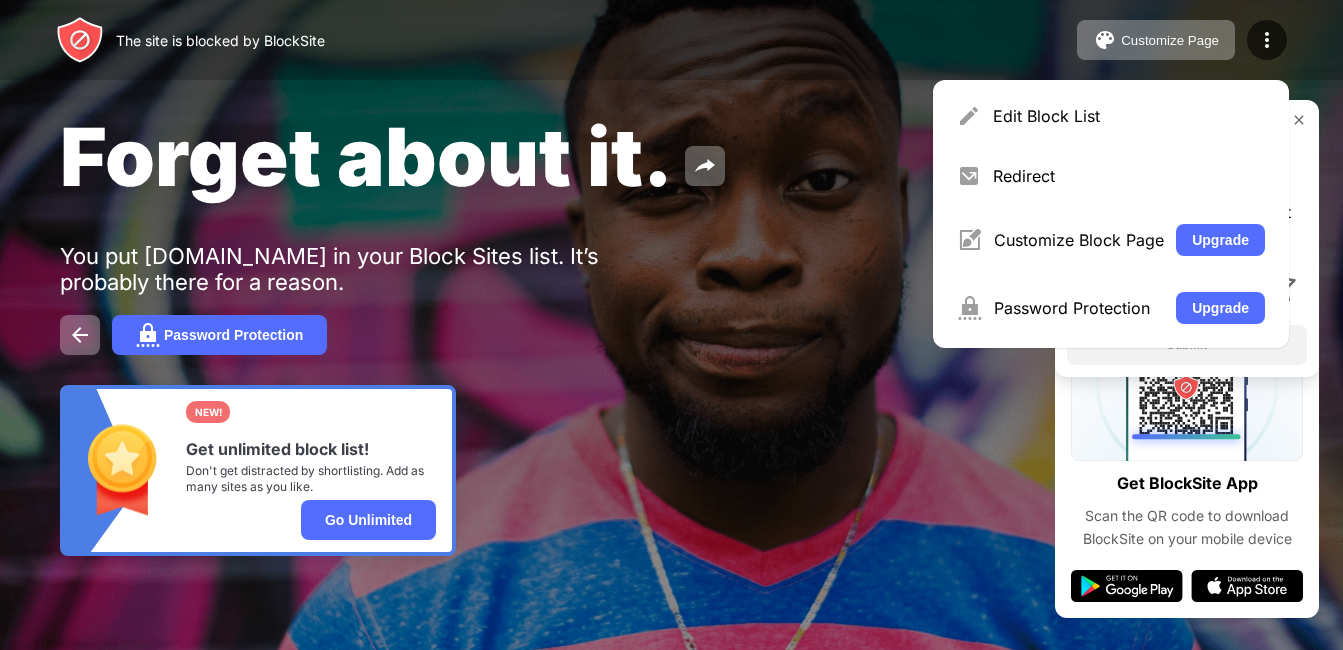 click on "Forget about it. You put [DOMAIN_NAME] in your Block Sites list. It’s probably there for a reason. Password Protection NEW! Get unlimited block list! Don't get distracted by shortlisting. Add as many sites as you like. Go Unlimited How Would You Rate BlockSite? Tap the stars to tell us what you think Submit" at bounding box center (671, 332) 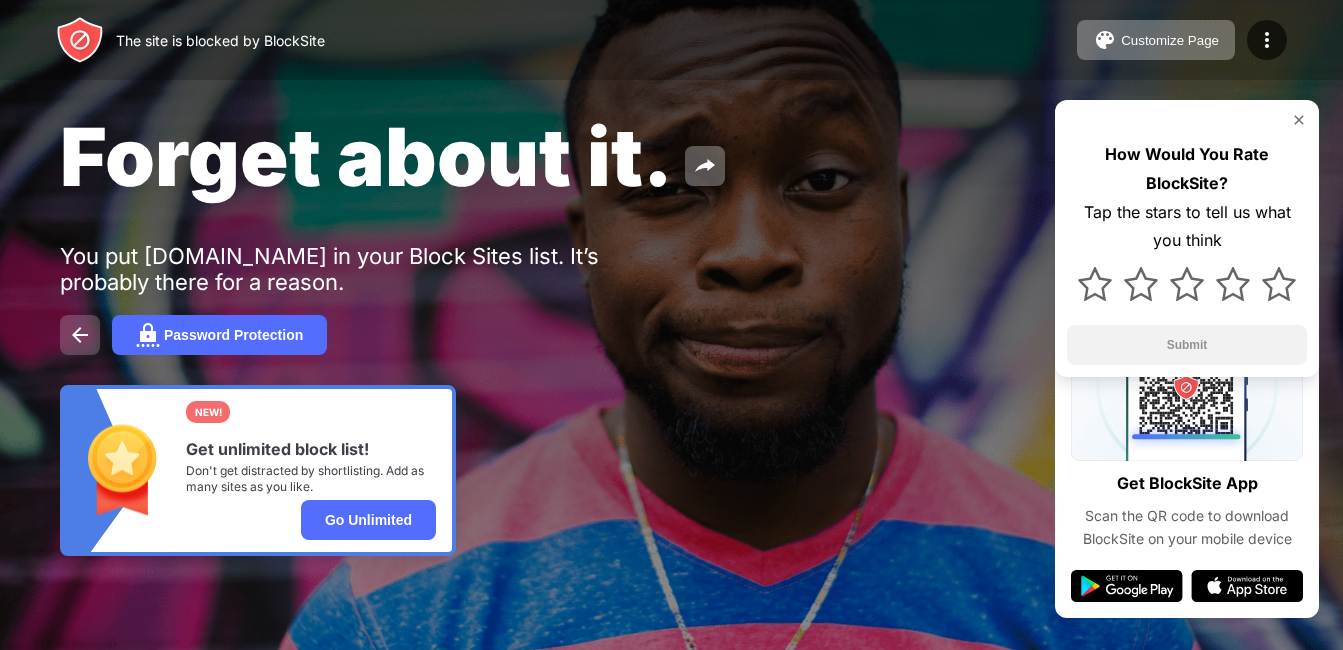 click at bounding box center [80, 335] 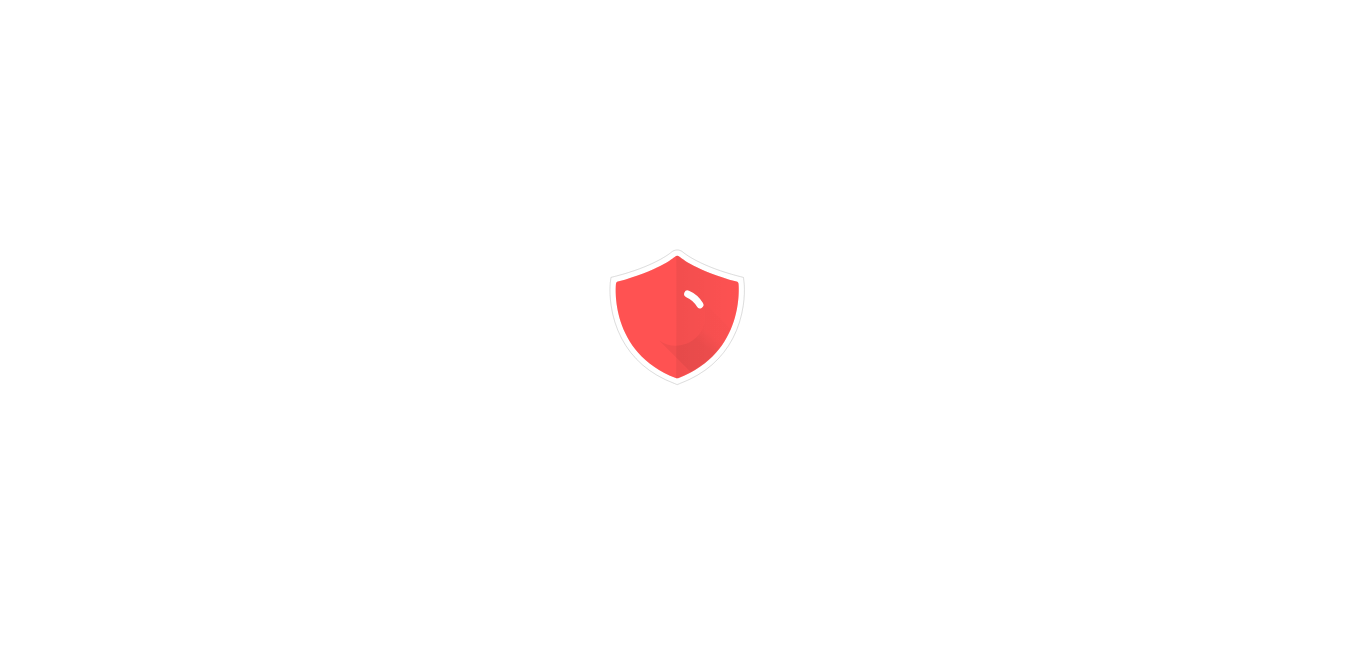 scroll, scrollTop: 0, scrollLeft: 0, axis: both 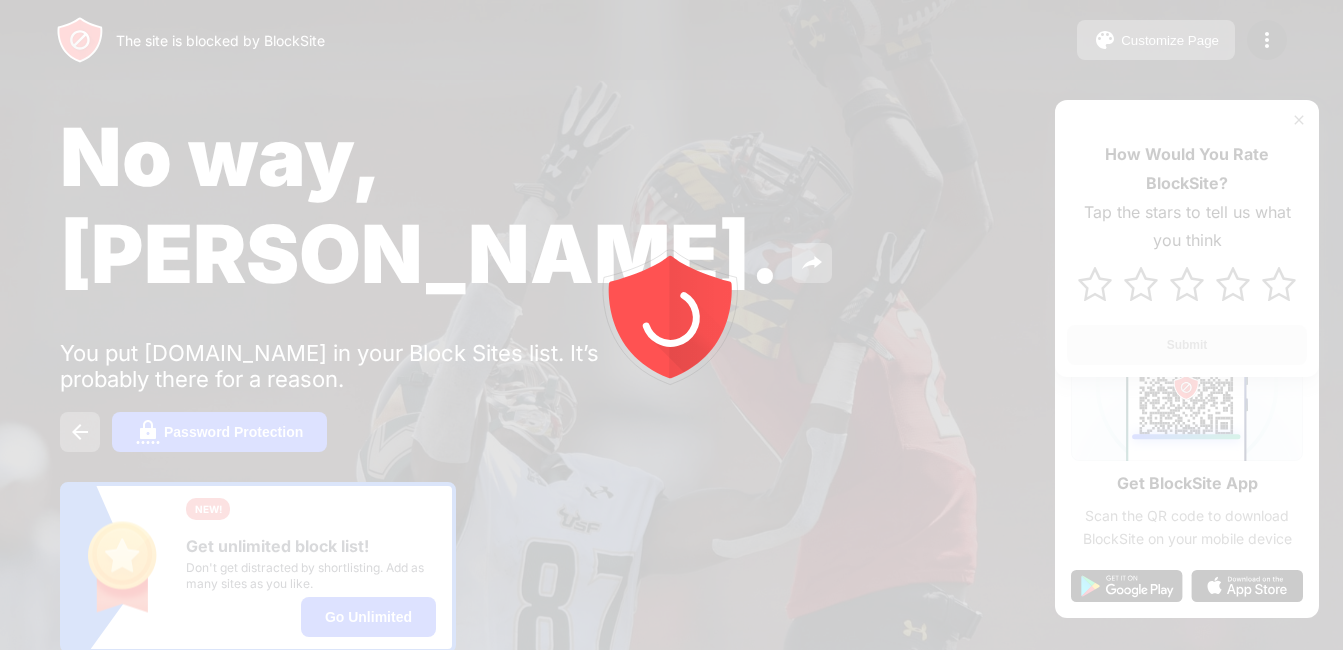 click 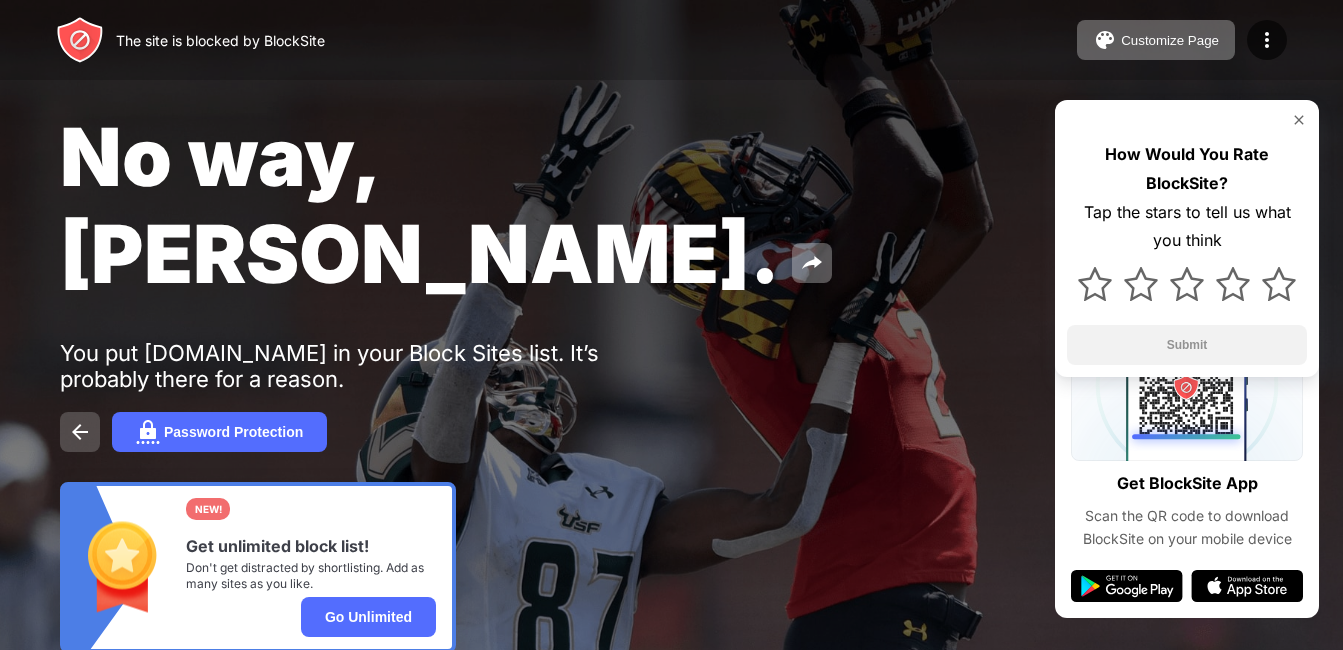 click at bounding box center [80, 432] 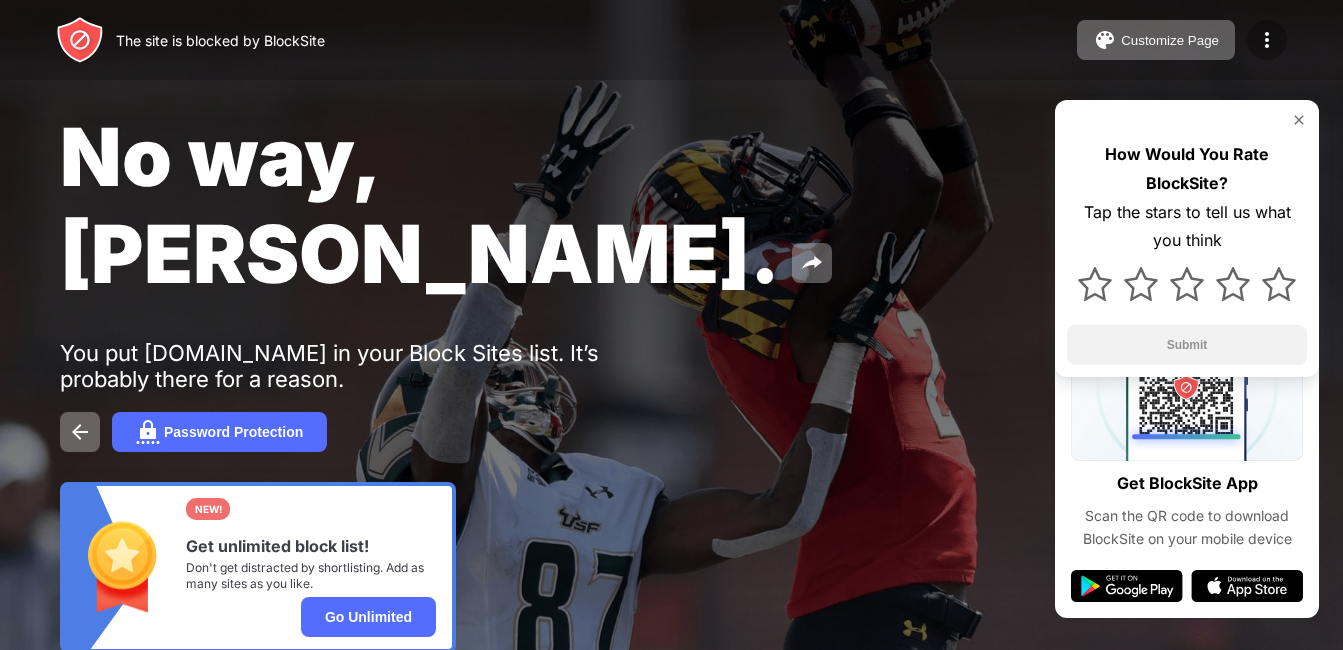 click at bounding box center [1267, 40] 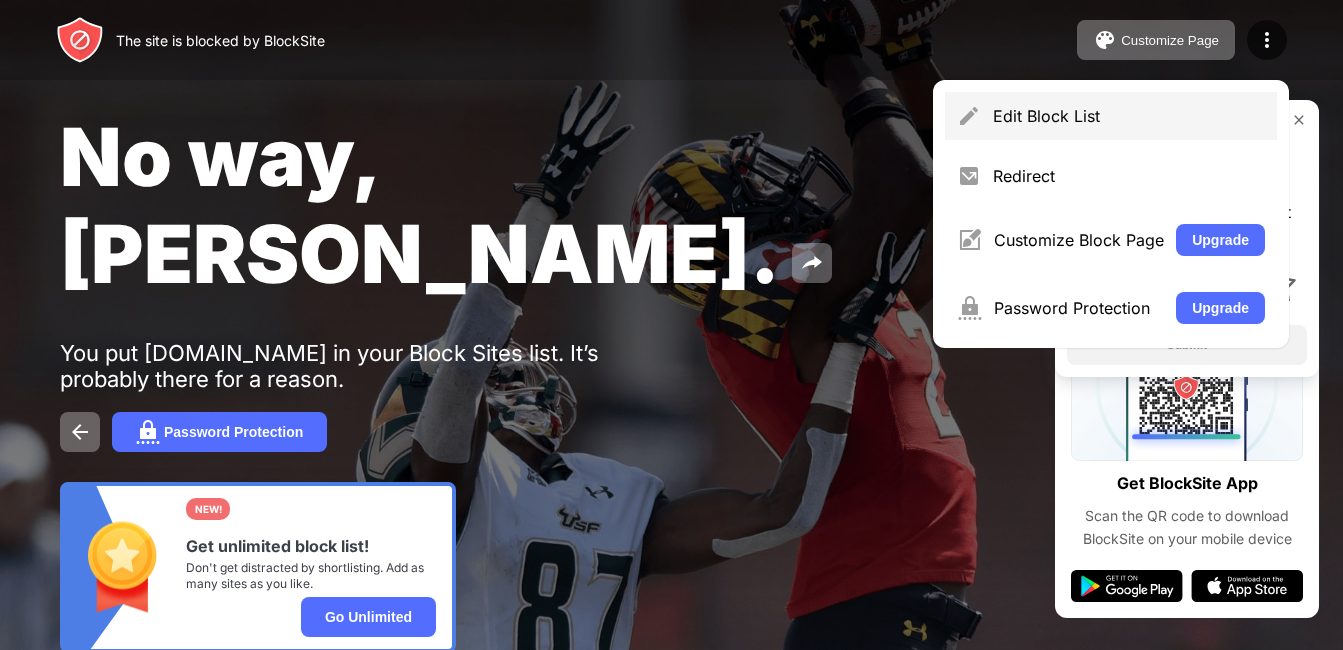 click on "Edit Block List" at bounding box center (1111, 116) 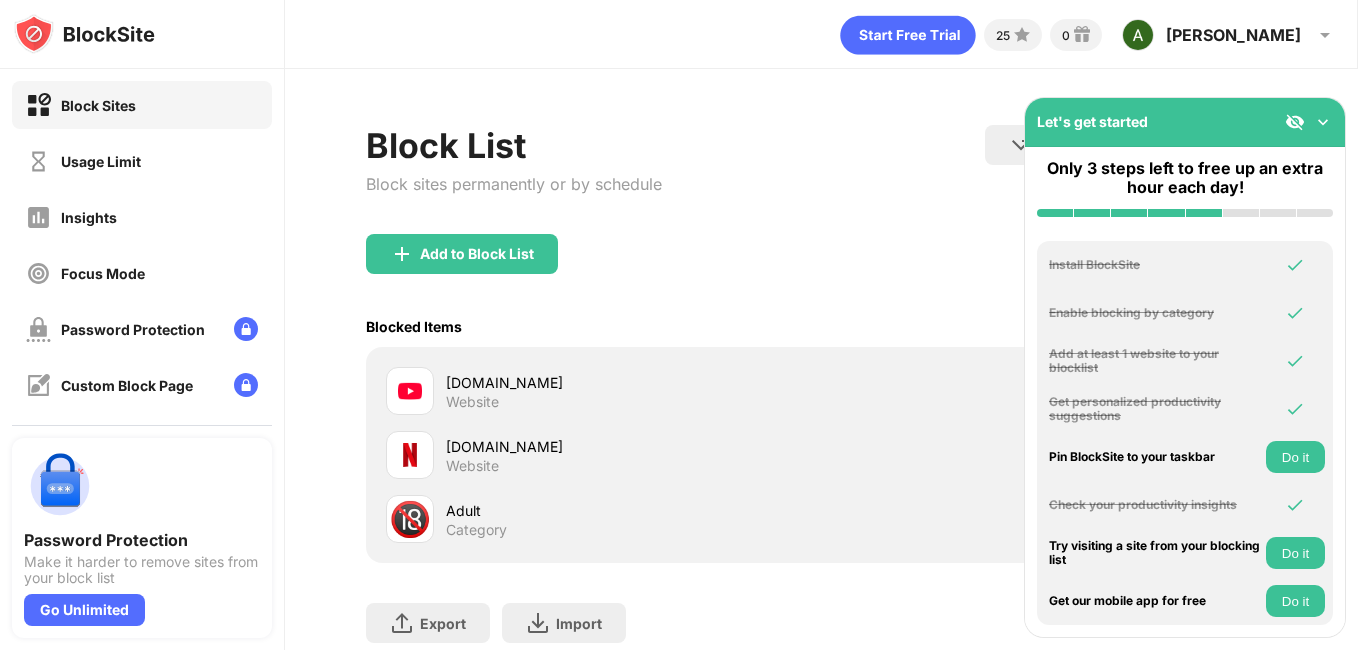 click on "youtube.com" at bounding box center [633, 382] 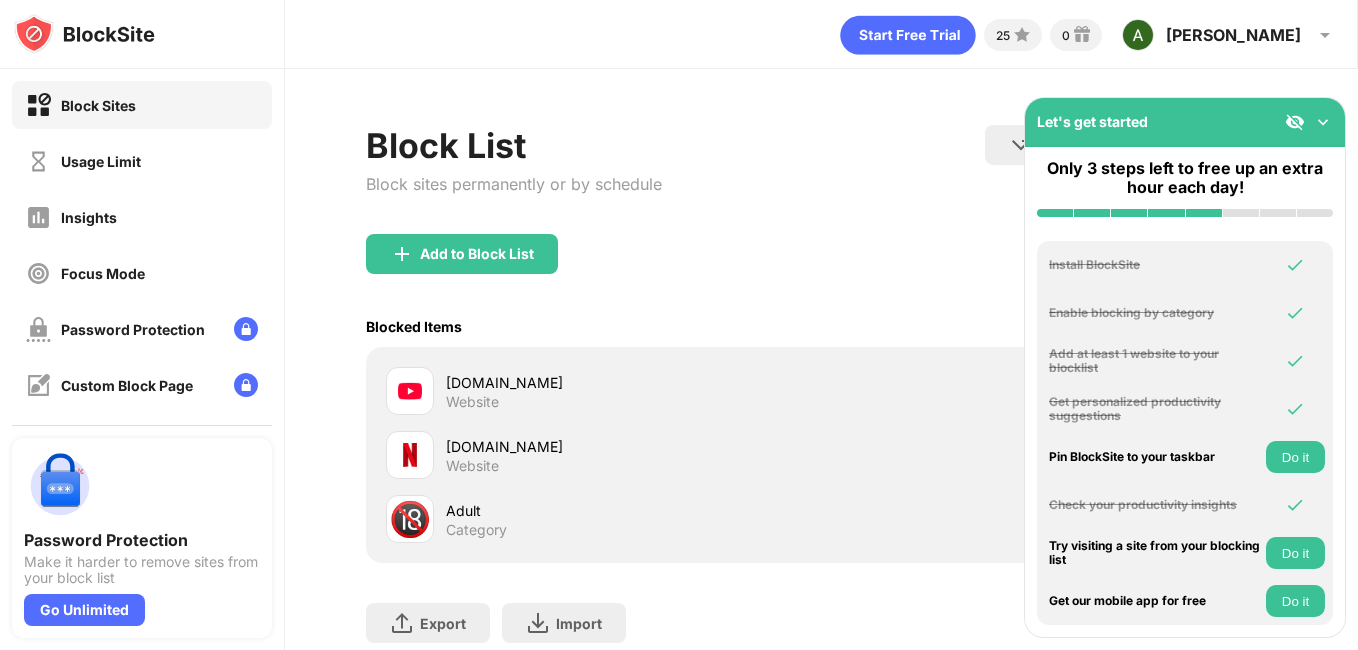 click on "youtube.com" at bounding box center (633, 382) 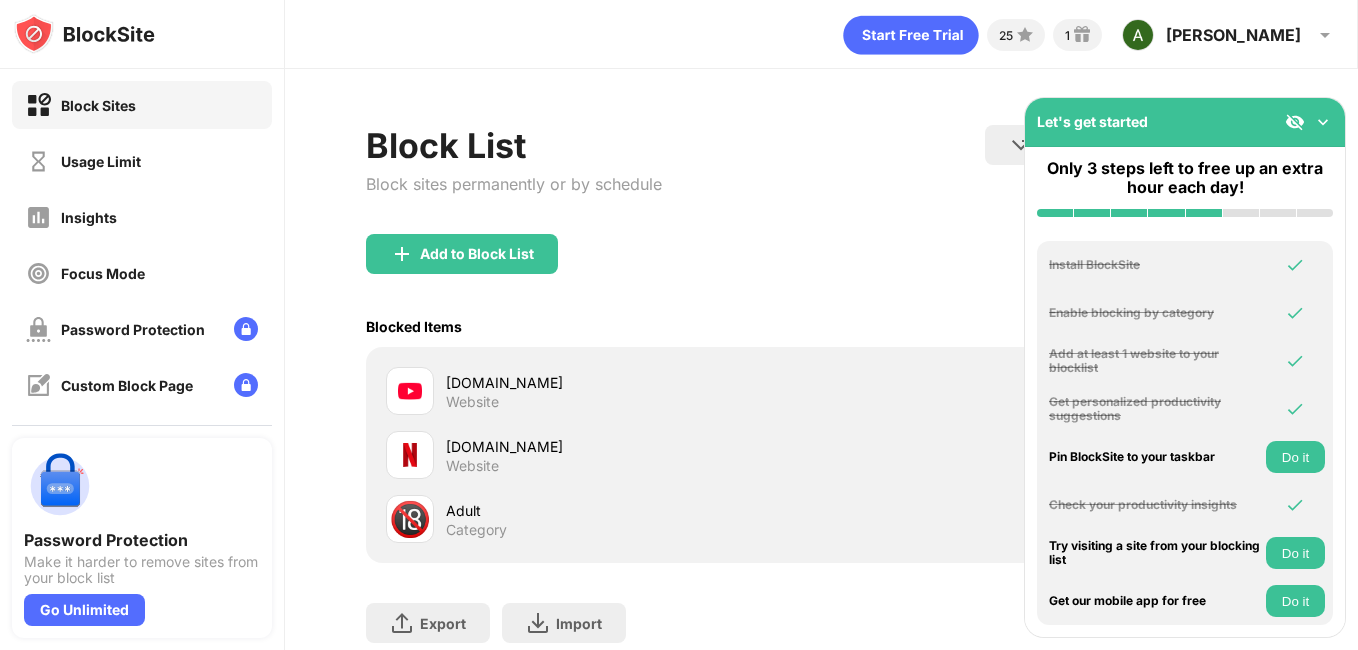 click at bounding box center [410, 391] 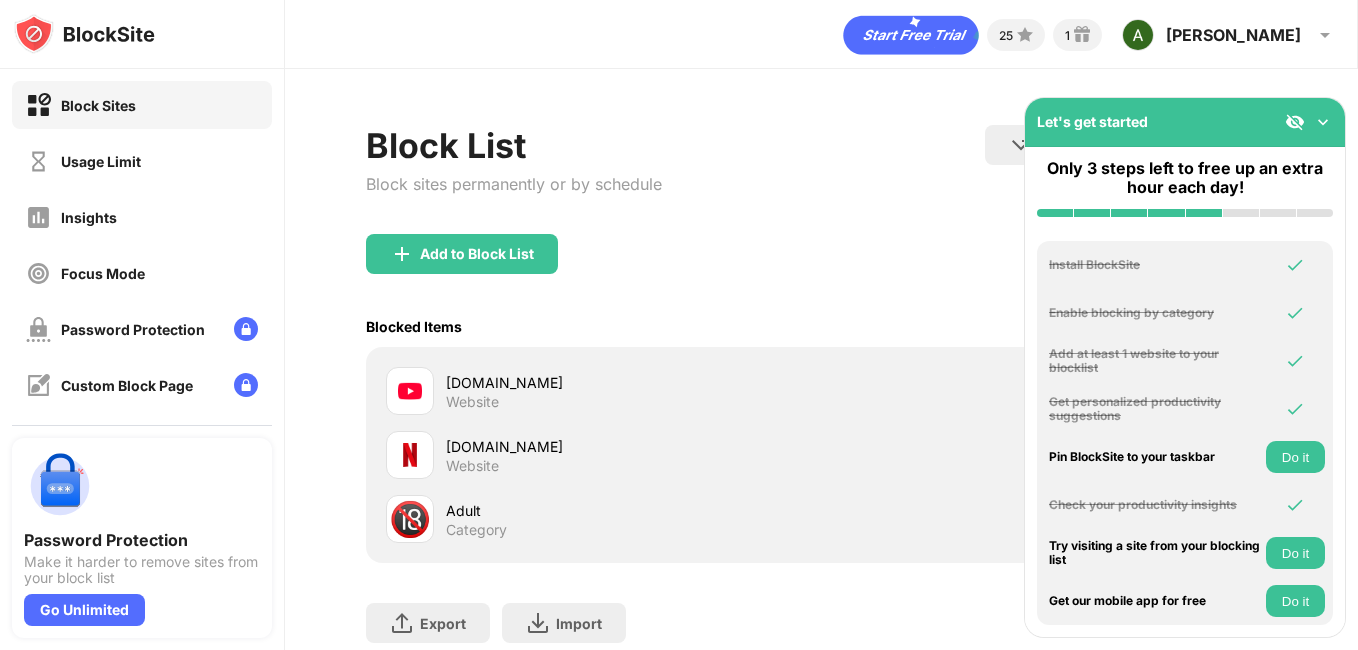 click on "Block Sites" at bounding box center (98, 105) 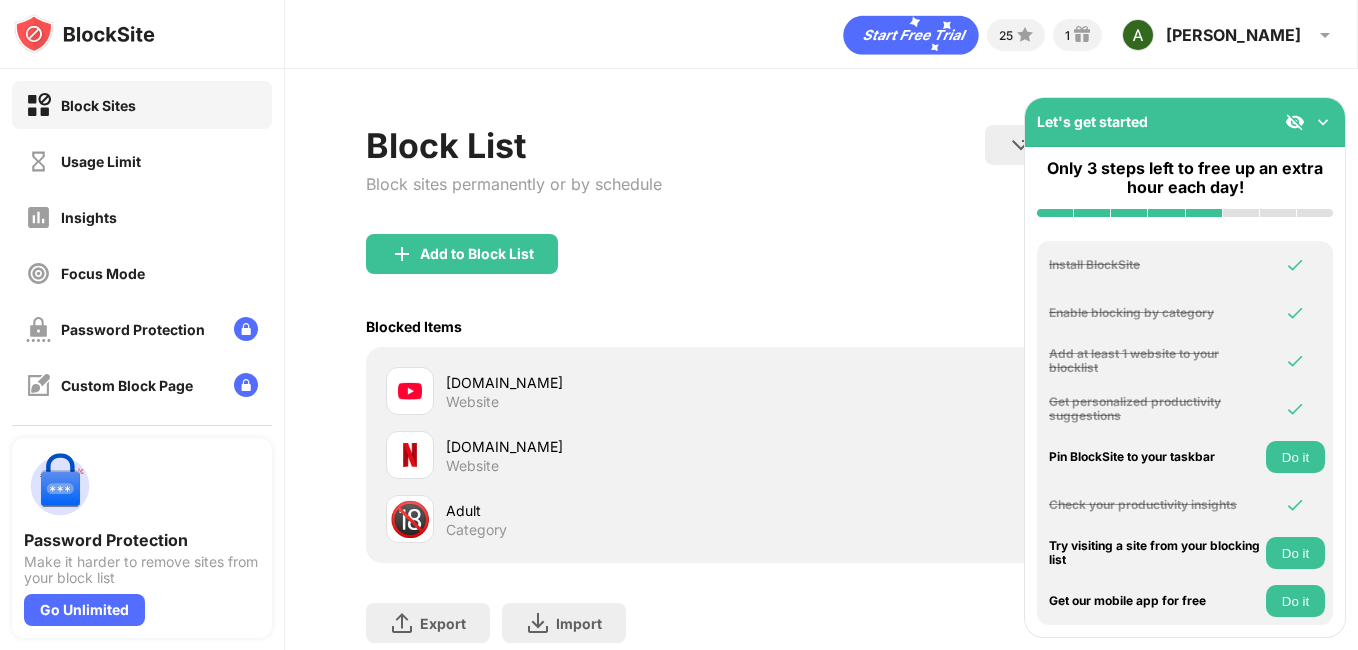 drag, startPoint x: 134, startPoint y: 106, endPoint x: 502, endPoint y: 421, distance: 484.40582 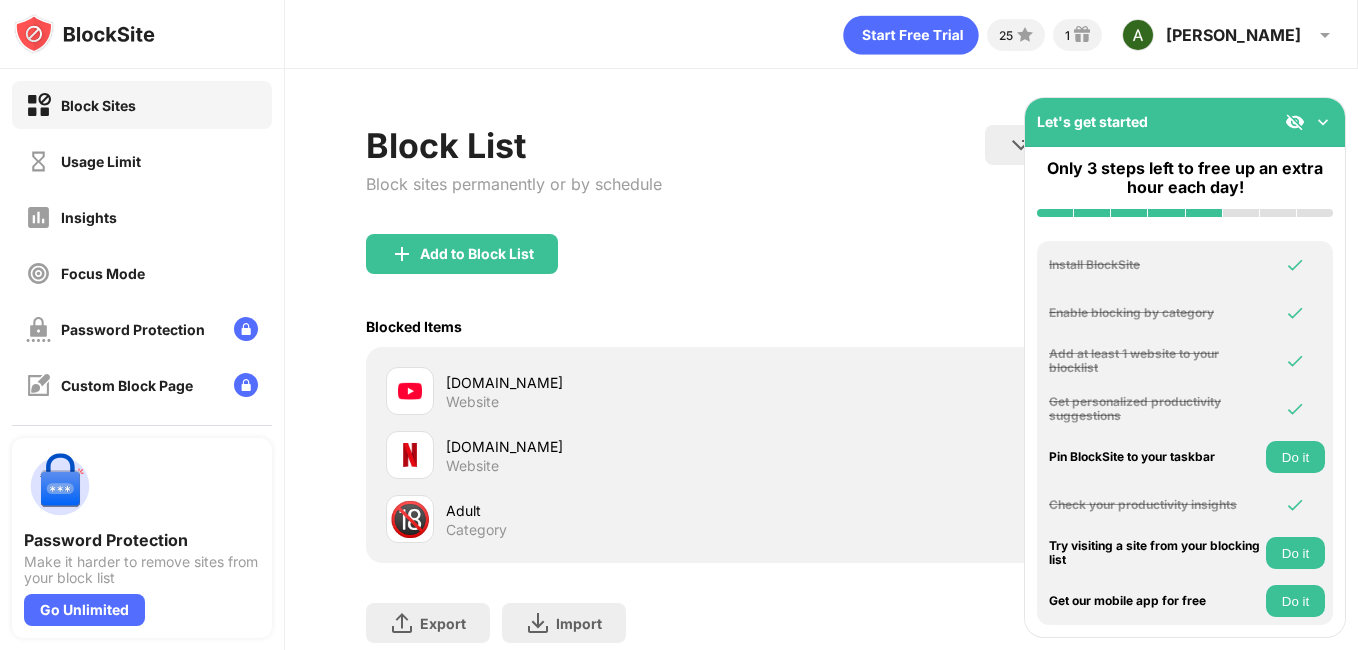 click at bounding box center (410, 391) 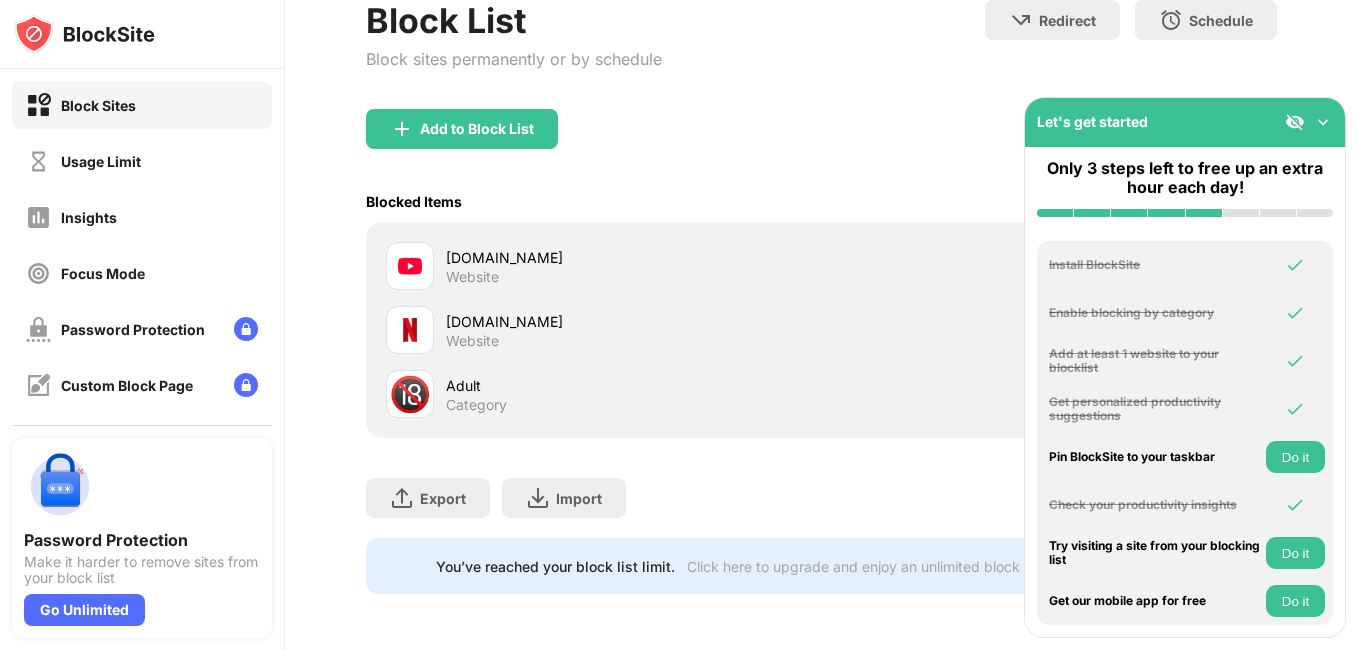 scroll, scrollTop: 140, scrollLeft: 0, axis: vertical 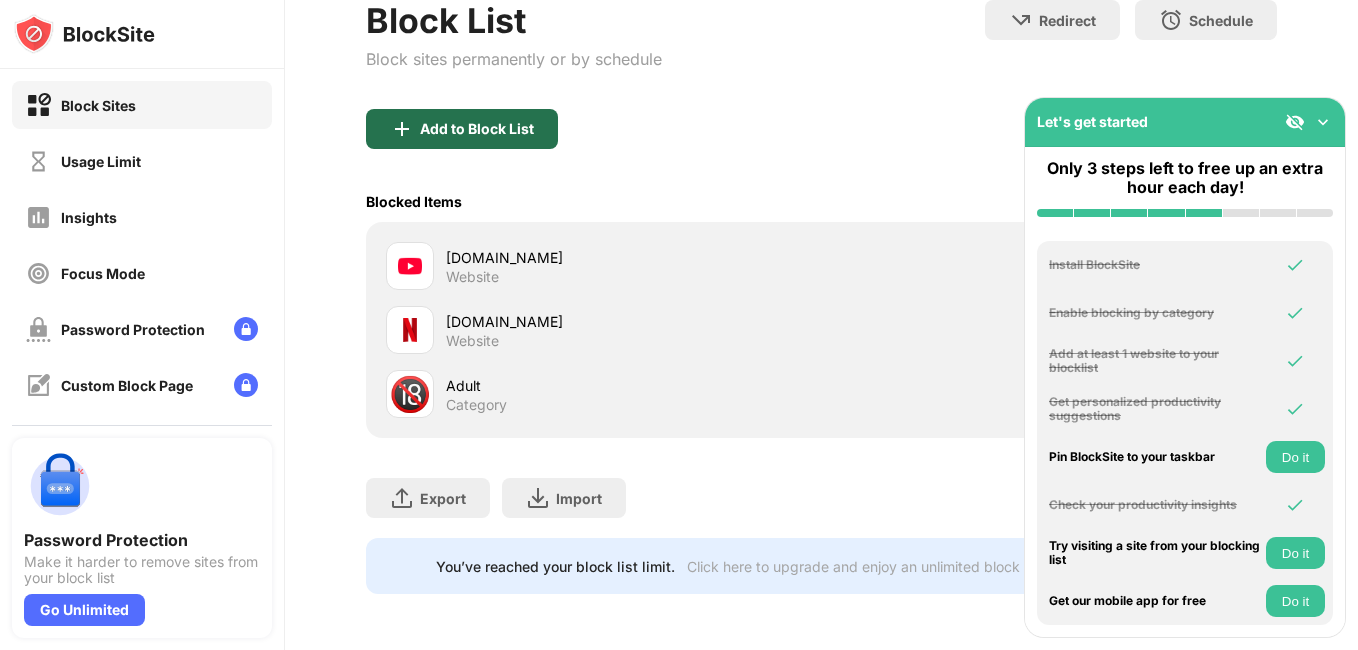 click on "Add to Block List" at bounding box center [477, 129] 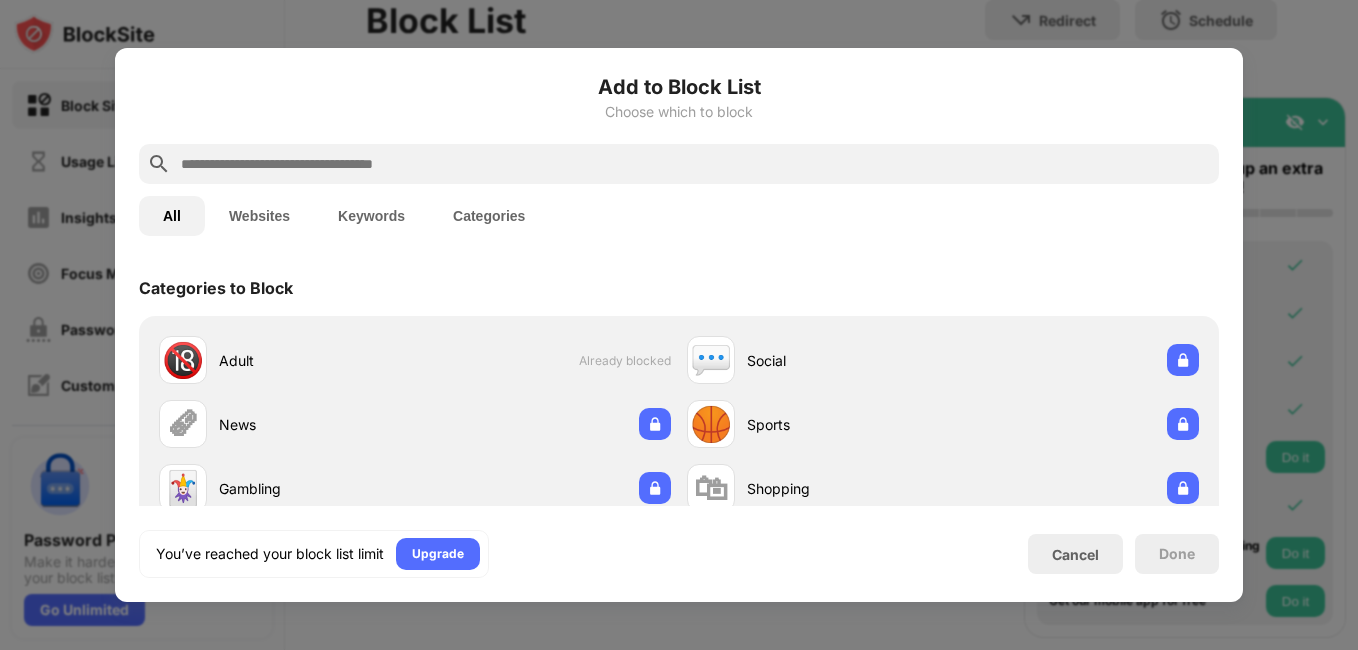 click on "Categories to Block" at bounding box center [679, 288] 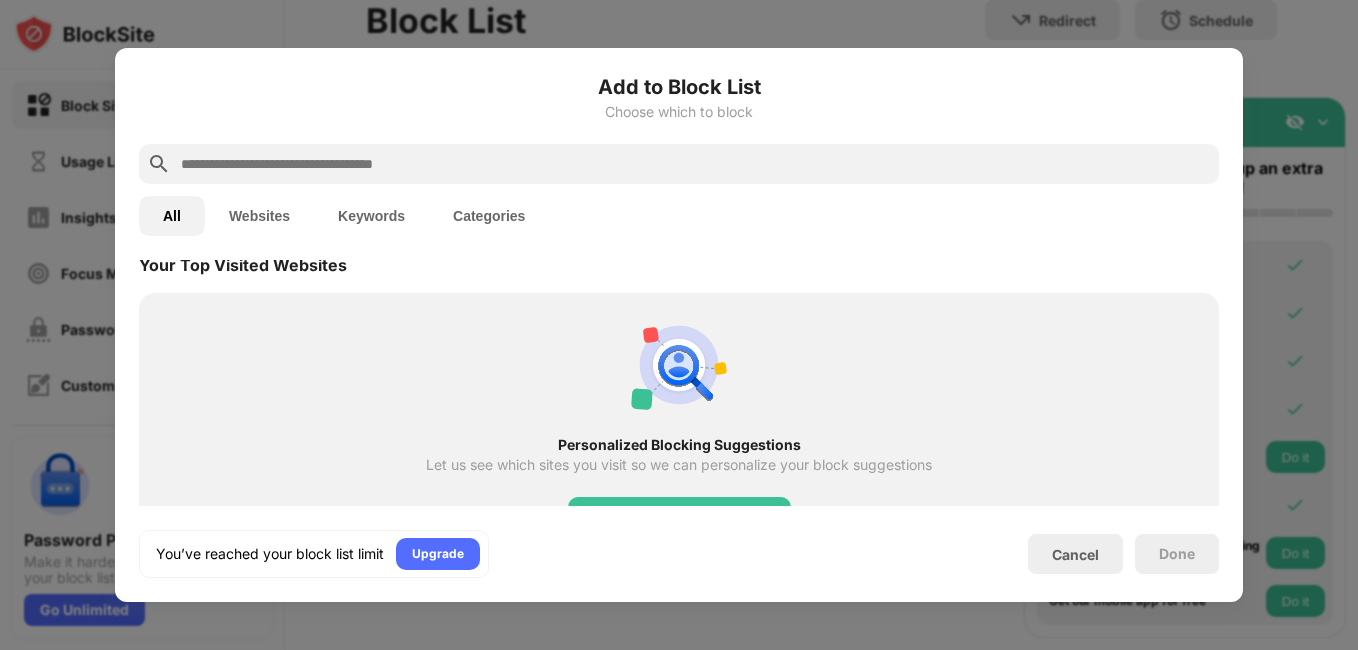 scroll, scrollTop: 720, scrollLeft: 0, axis: vertical 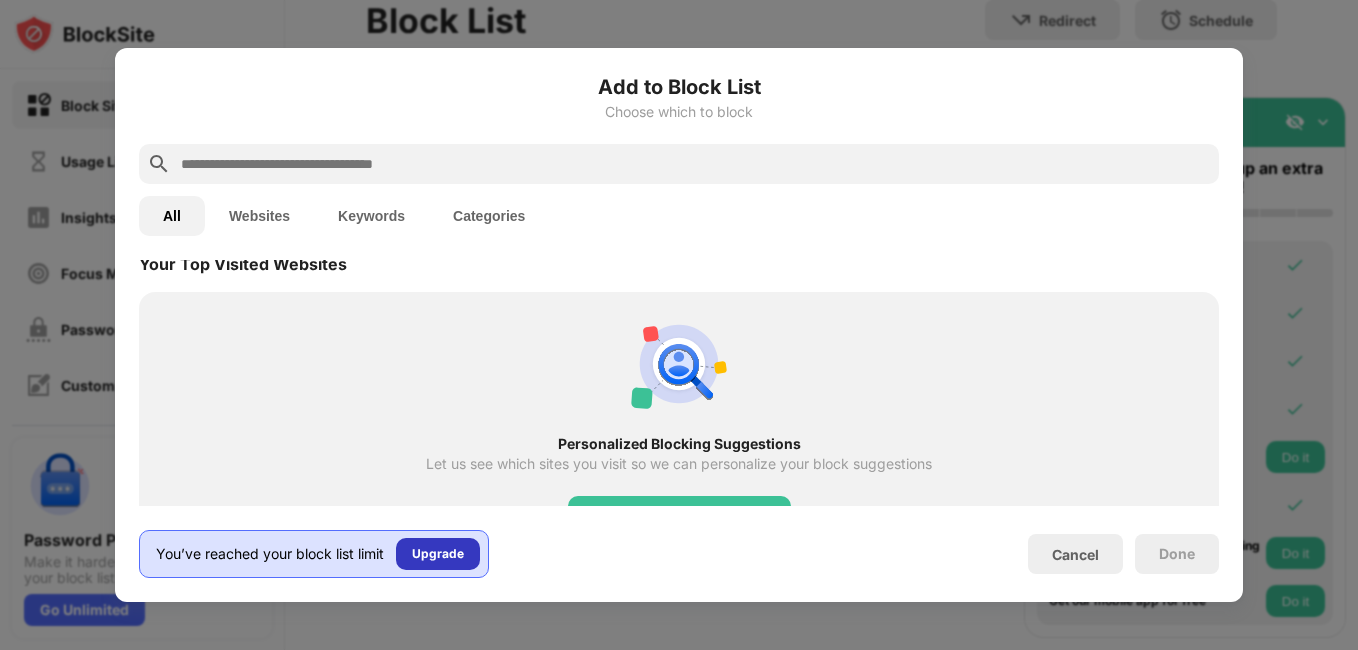 click on "Upgrade" at bounding box center (438, 554) 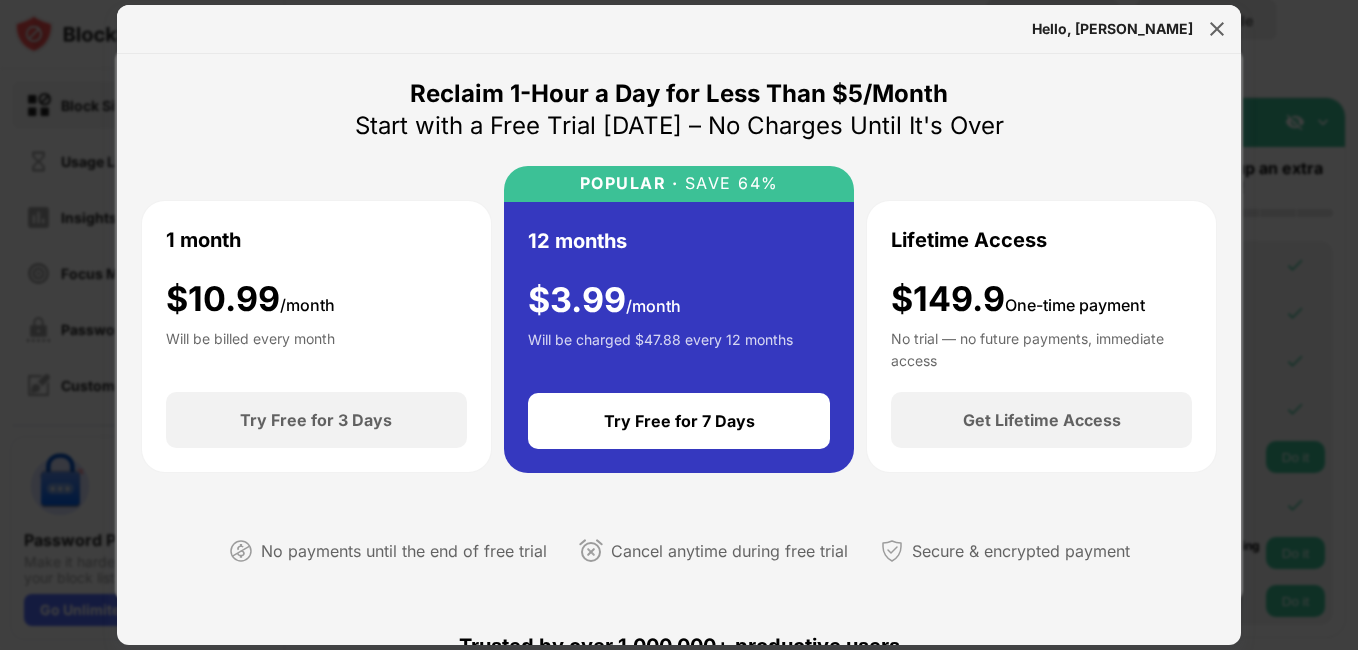 click on "Block Sites Usage Limit Insights Focus Mode Password Protection Custom Block Page Settings About Blocking Sync with other devices Disabled Password Protection Make it harder to remove sites from your block list Go Unlimited Let's get started Only 3 steps left to free up an extra hour each day! Install BlockSite Enable blocking by category Add at least 1 website to your blocklist Get personalized productivity suggestions Pin BlockSite to your taskbar Do it Check your productivity insights Try visiting a site from your blocking list Do it Get our mobile app for free Do it 25 1 Ahmad Ahmad View Account Insights Premium Rewards Settings Support Log Out Block List Block sites permanently or by schedule Redirect Choose a site to be redirected to when blocking is active Schedule Select which days and timeframes the block list will be active Add to Block List Blocked Items Whitelist mode youtube.com Website netflix.com Website 🔞 Adult Category Export Export Files (for websites items only) Import Go Unlimited All $" at bounding box center (679, 325) 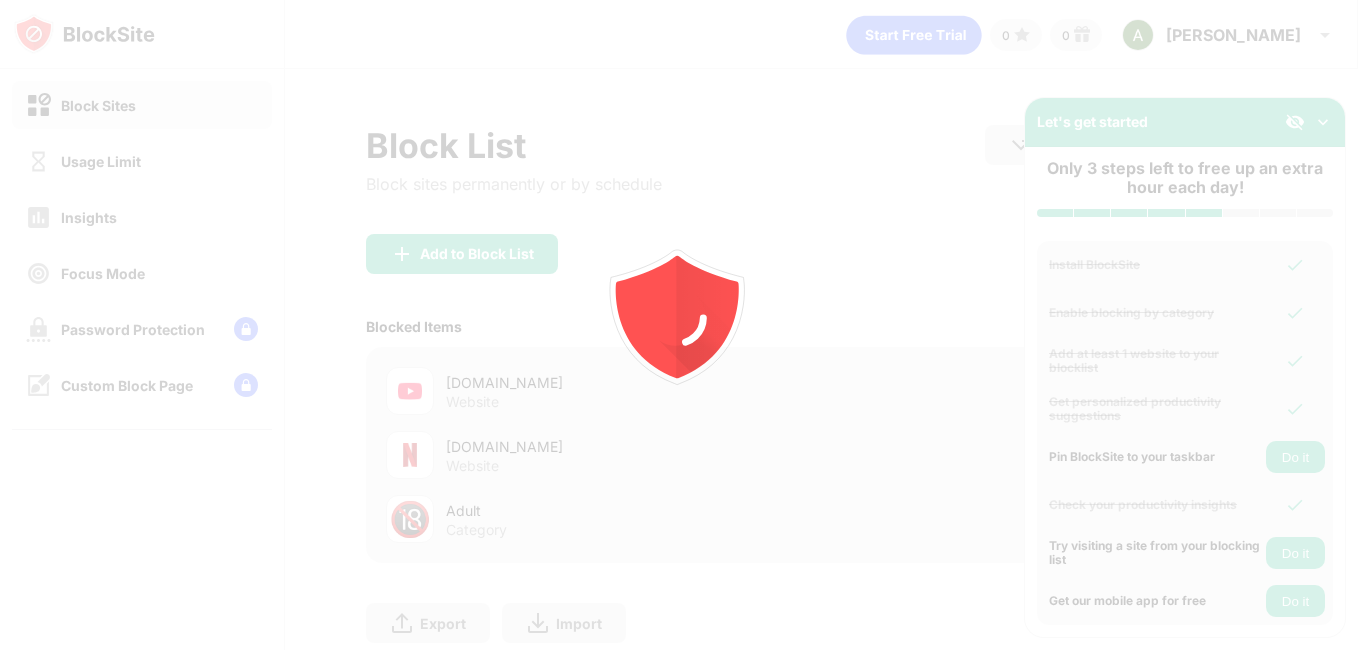 scroll, scrollTop: 0, scrollLeft: 0, axis: both 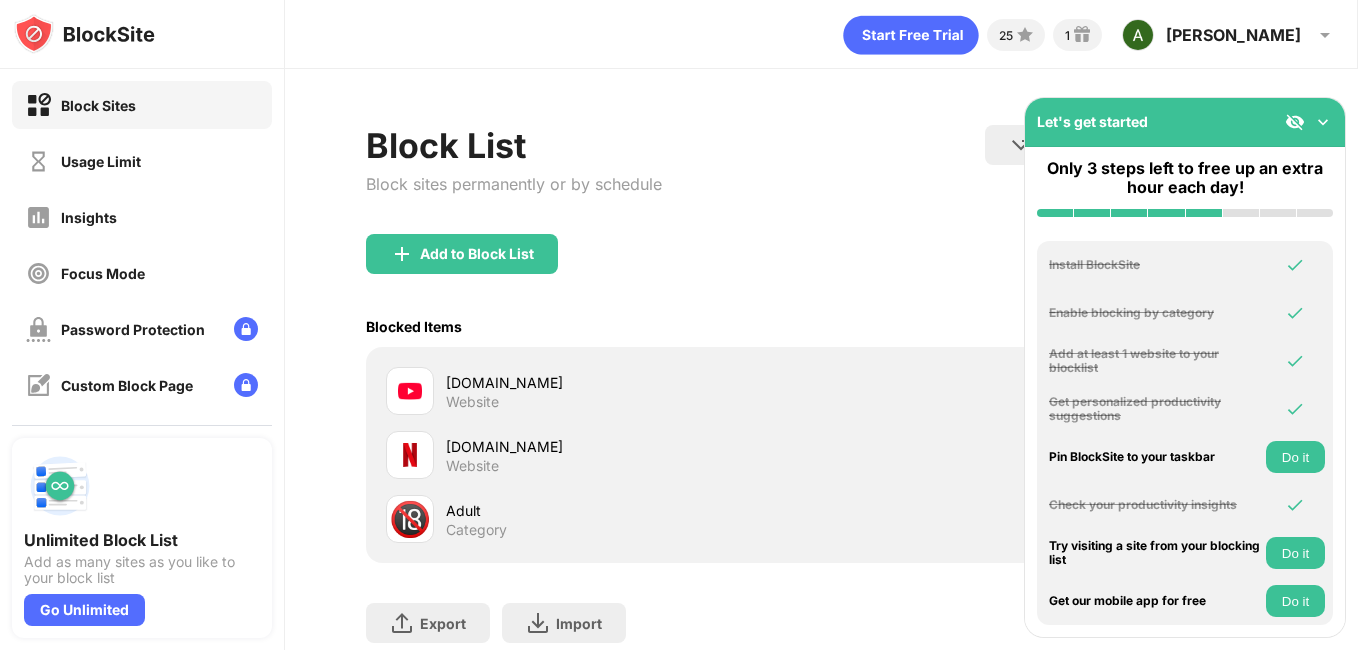 click on "[DOMAIN_NAME] Website" at bounding box center [633, 391] 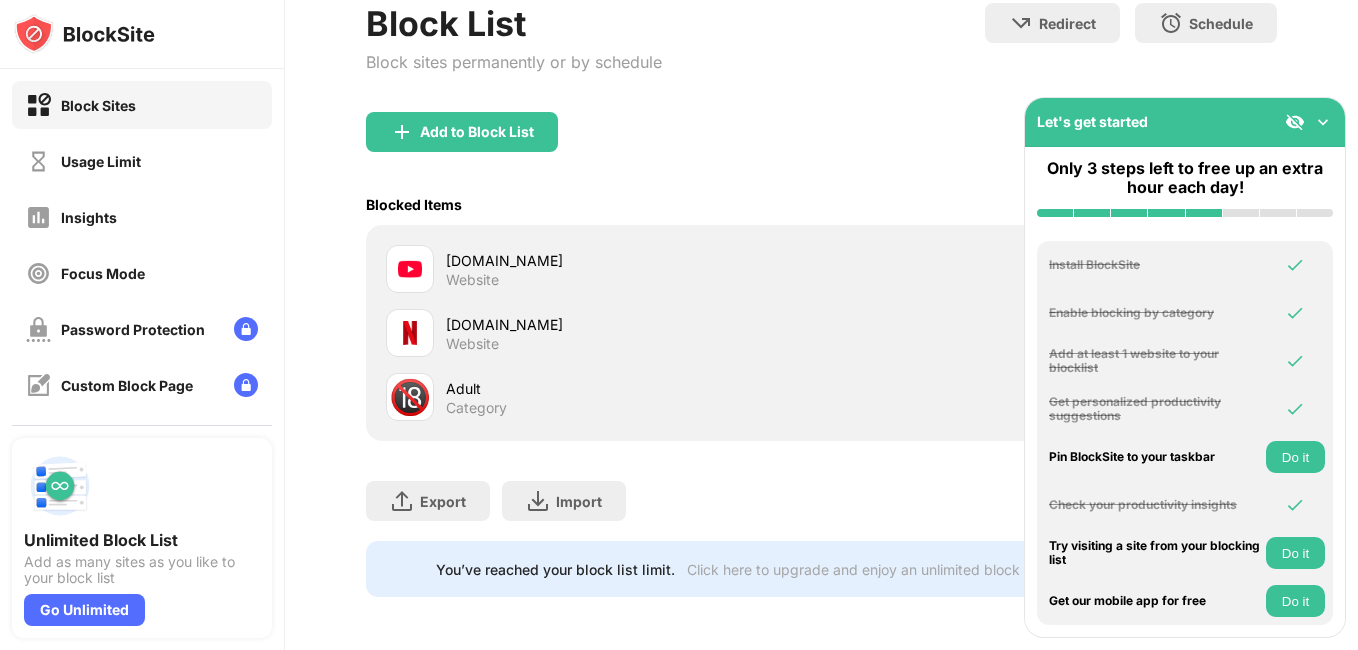 scroll, scrollTop: 140, scrollLeft: 0, axis: vertical 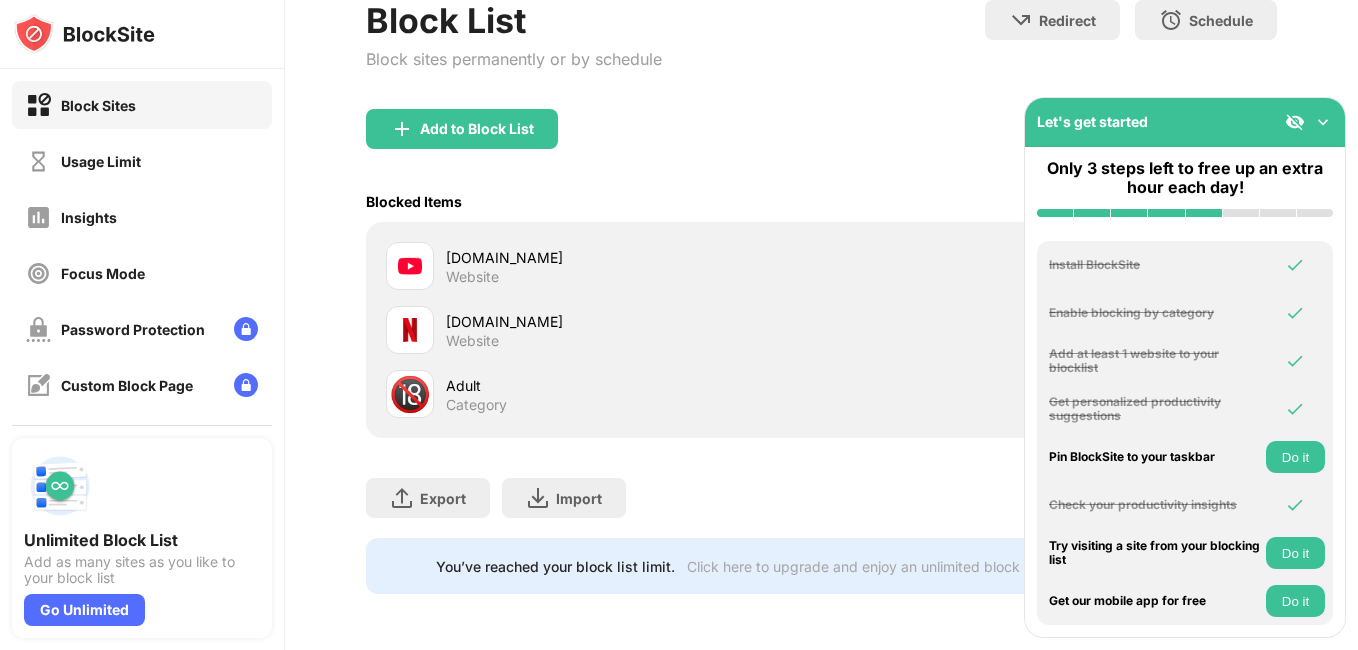 click on "You’ve reached your block list limit." at bounding box center (555, 566) 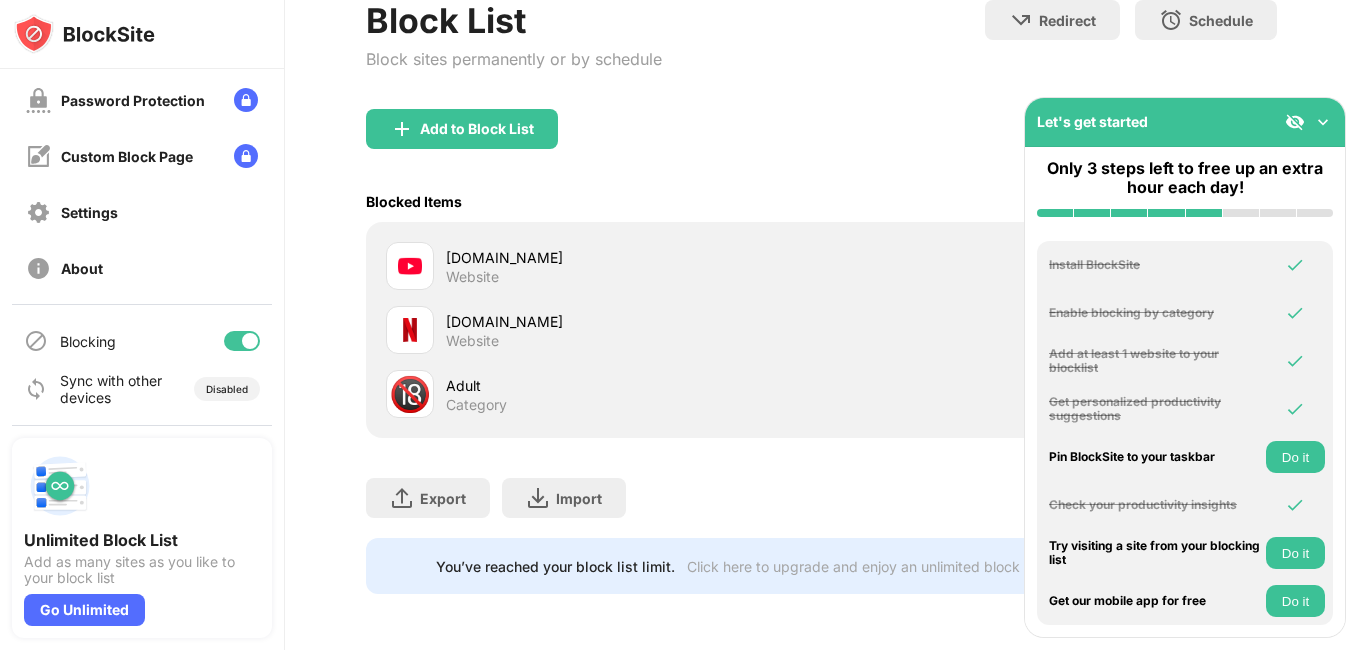 scroll, scrollTop: 0, scrollLeft: 0, axis: both 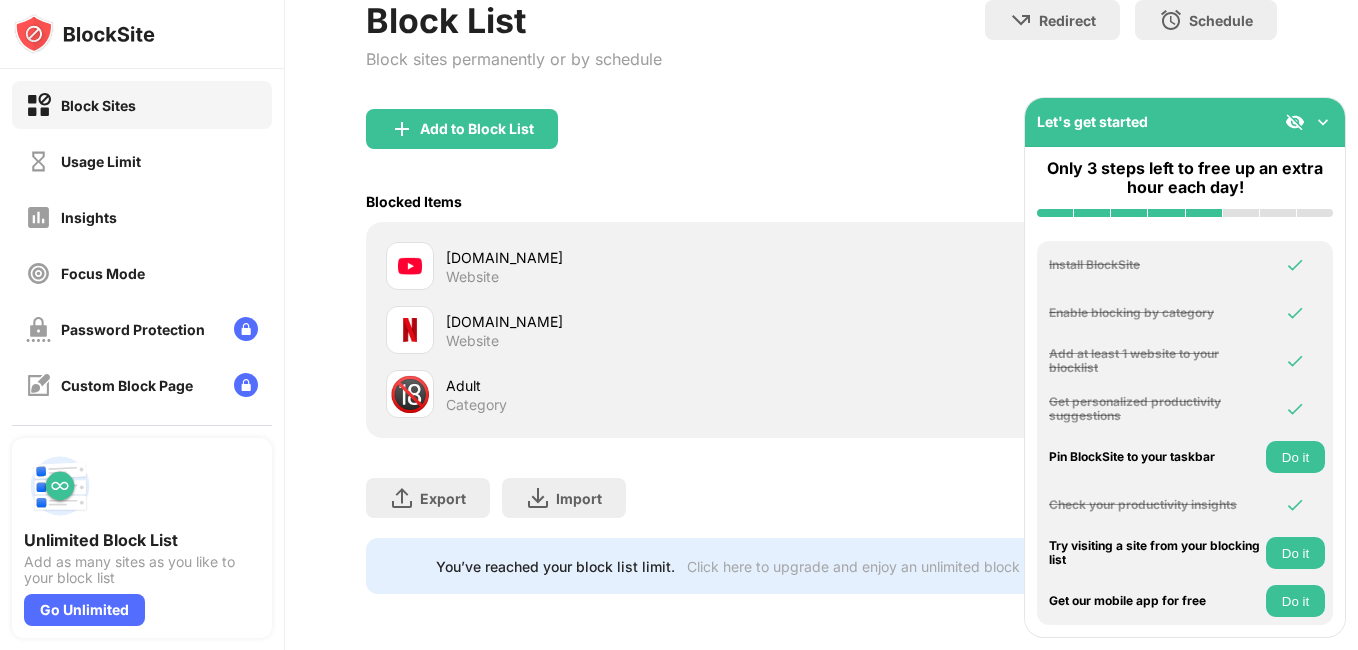 click on "Block List Block sites permanently or by schedule Redirect Choose a site to be redirected to when blocking is active Schedule Select which days and timeframes the block list will be active" at bounding box center (821, 54) 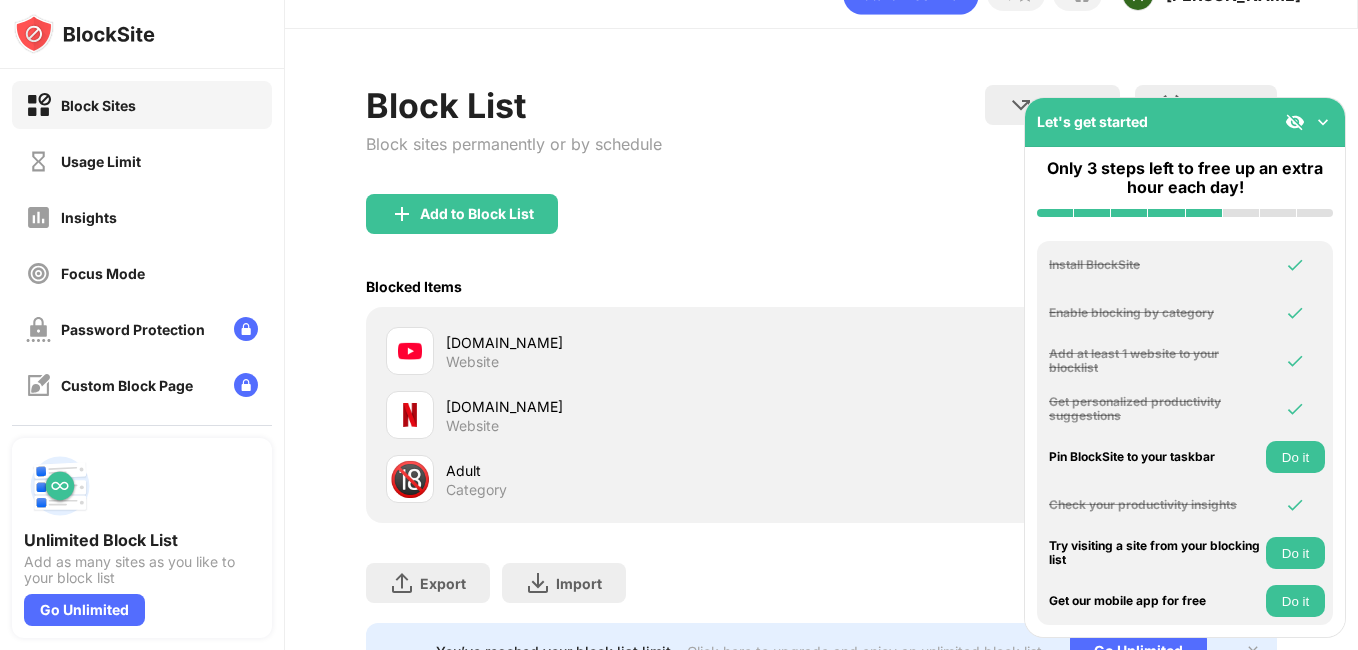 scroll, scrollTop: 0, scrollLeft: 0, axis: both 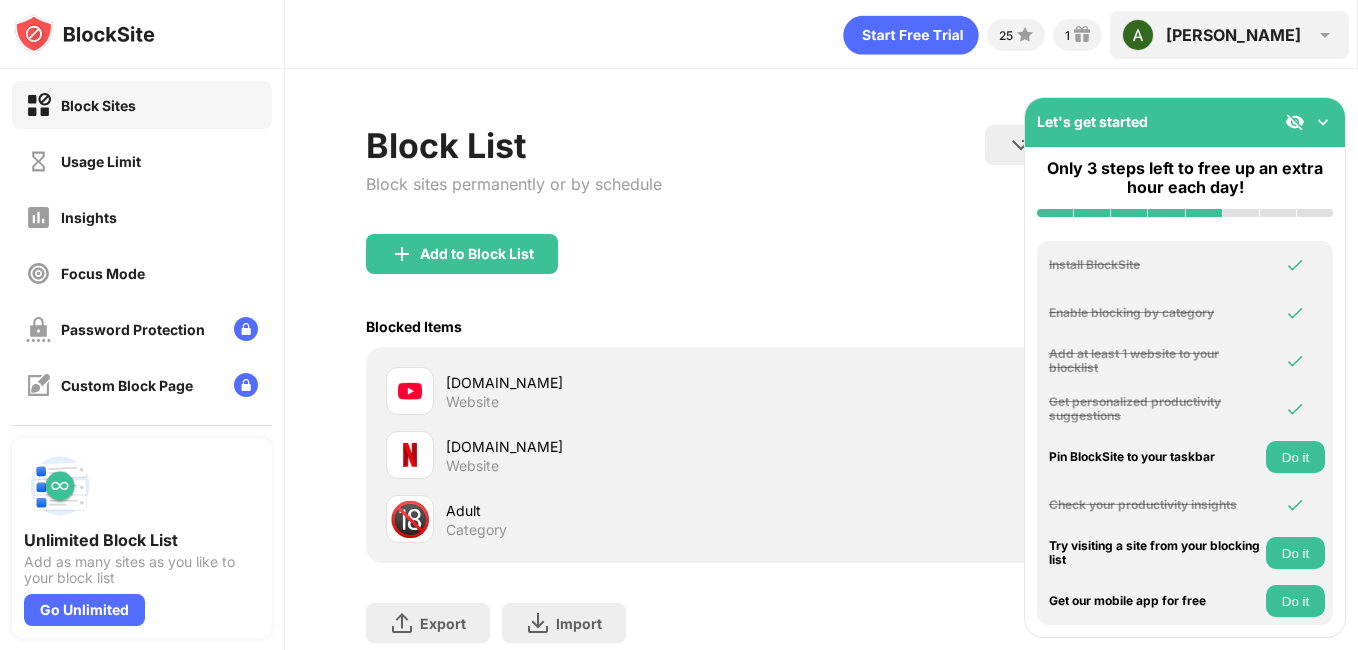 click on "Ahmad Ahmad View Account Insights Premium Rewards Settings Support Log Out" at bounding box center (1229, 35) 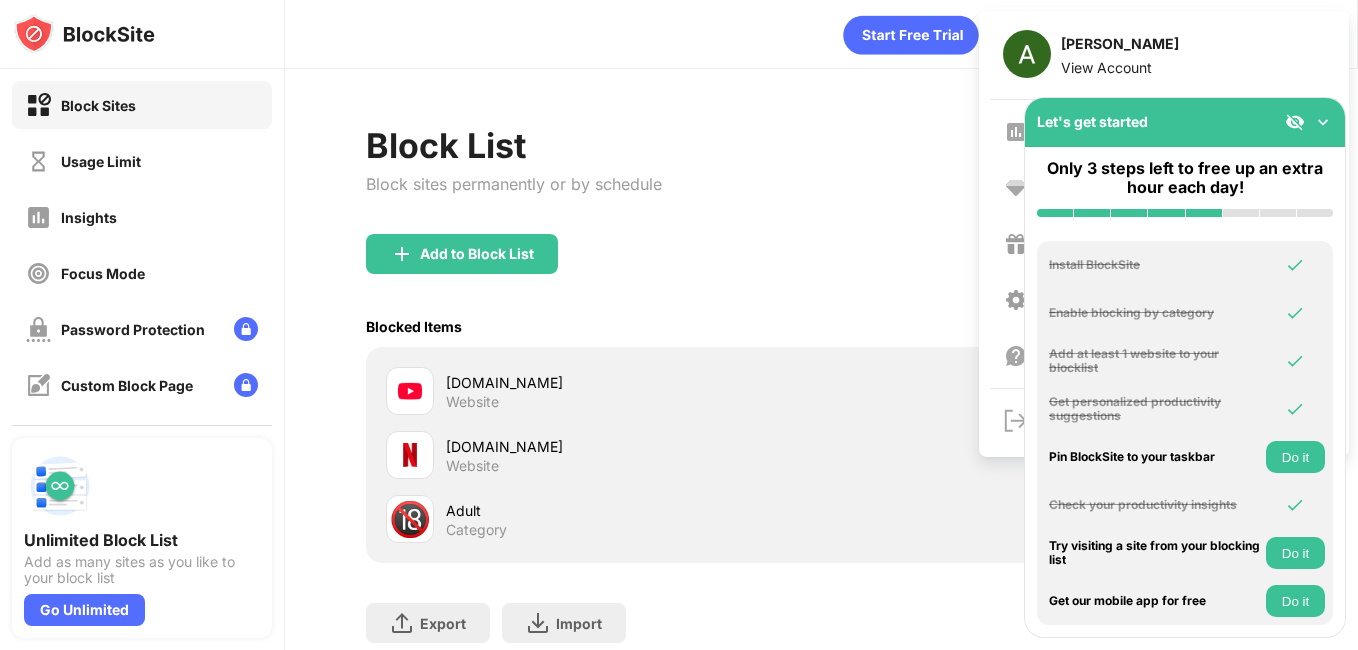 click at bounding box center (1323, 122) 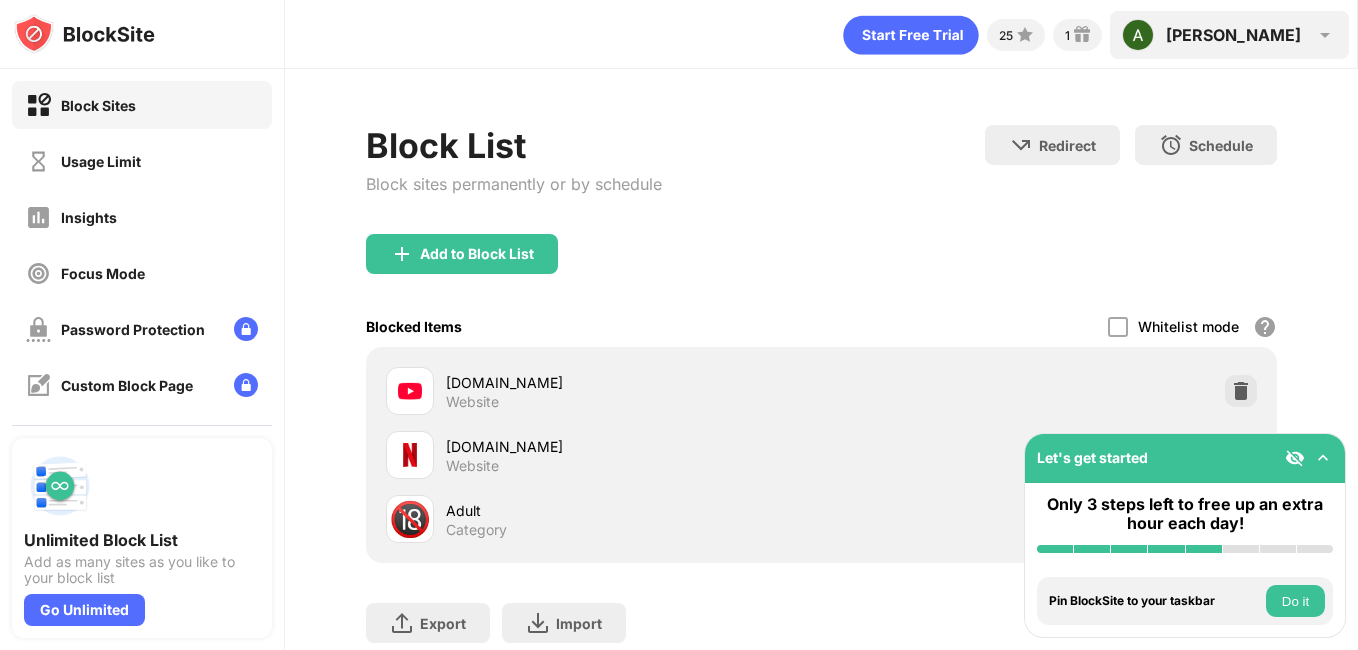 click on "Ahmad" at bounding box center (1233, 35) 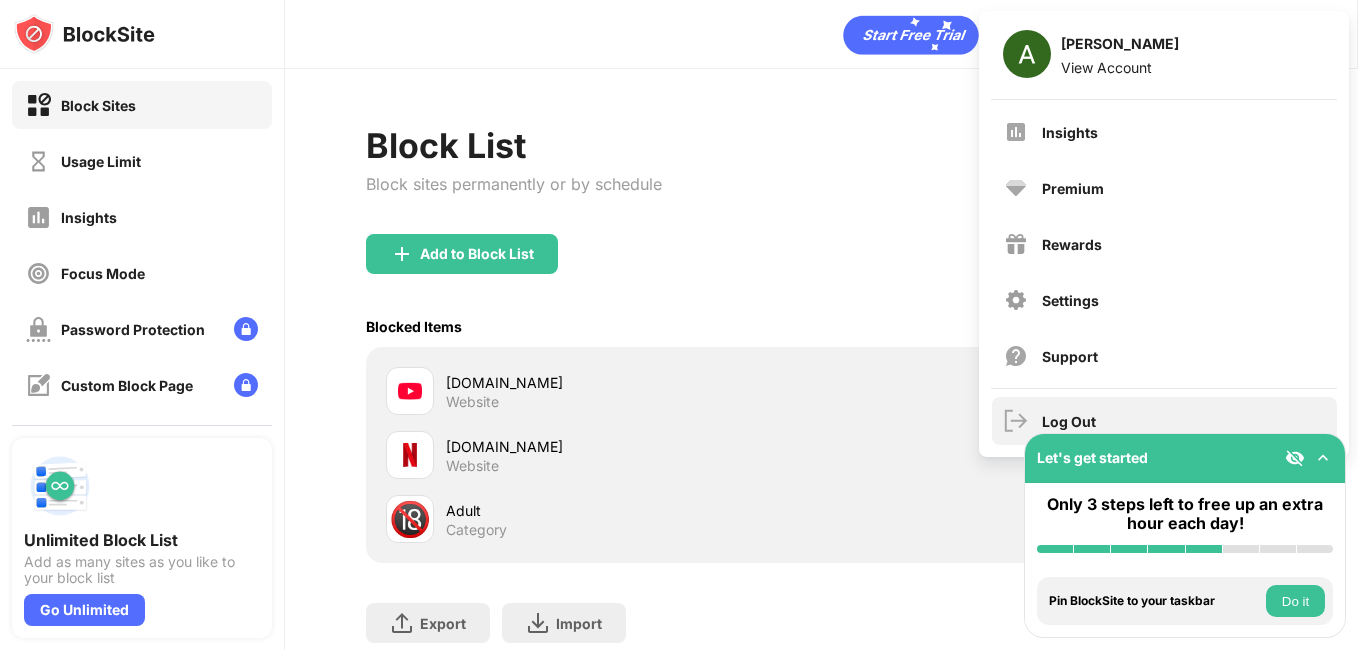click on "Log Out" at bounding box center (1069, 421) 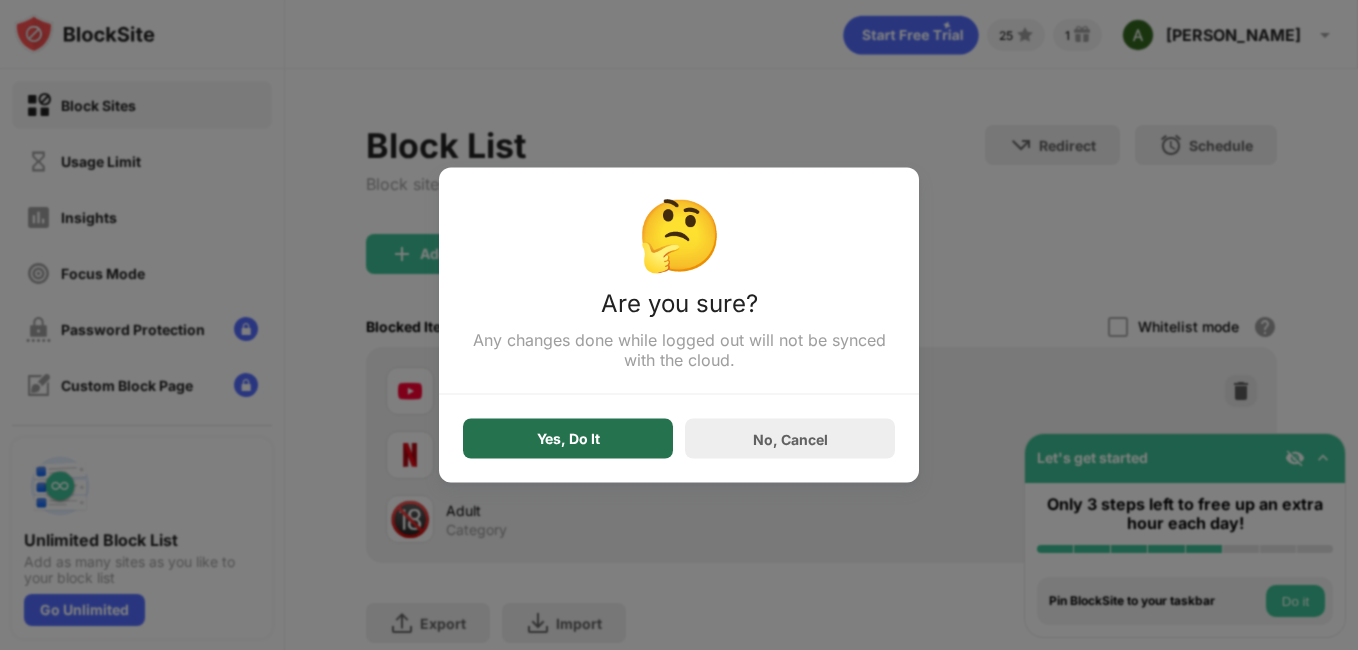 click on "Yes, Do It" at bounding box center [568, 439] 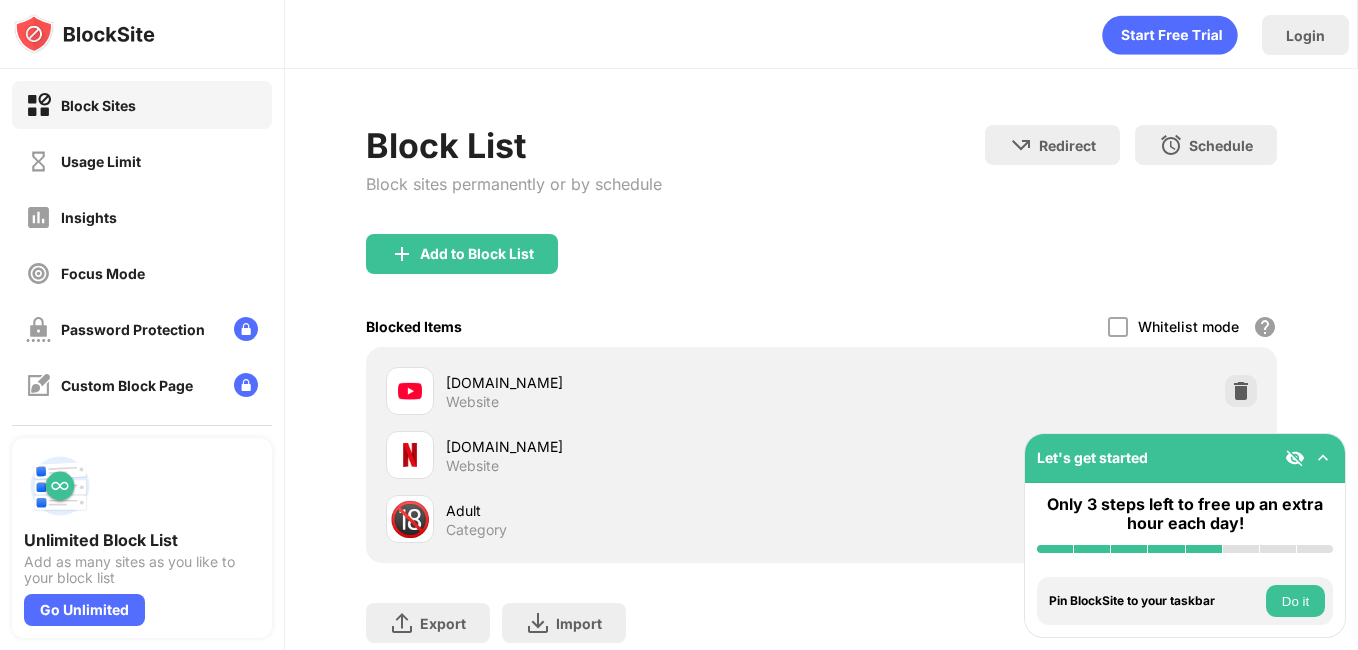 click on "Block List Block sites permanently or by schedule Redirect Choose a site to be redirected to when blocking is active Schedule Select which days and timeframes the block list will be active" at bounding box center [821, 179] 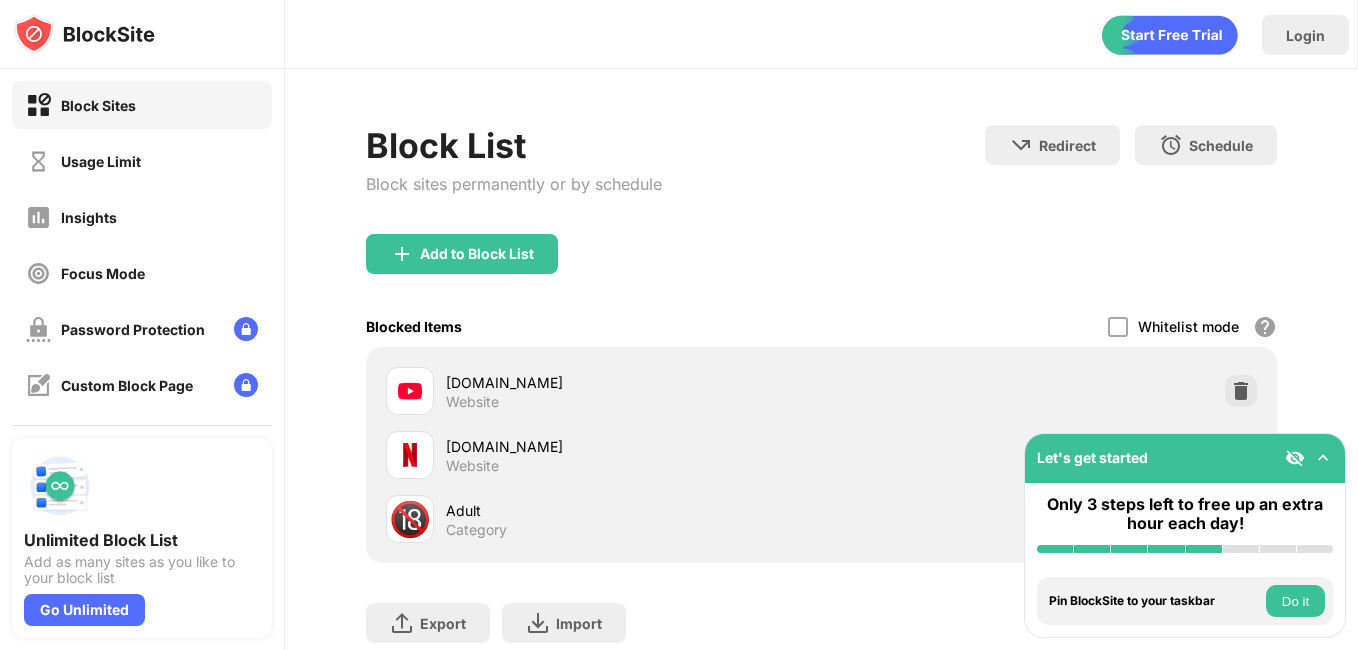 drag, startPoint x: 368, startPoint y: 409, endPoint x: 402, endPoint y: 396, distance: 36.40055 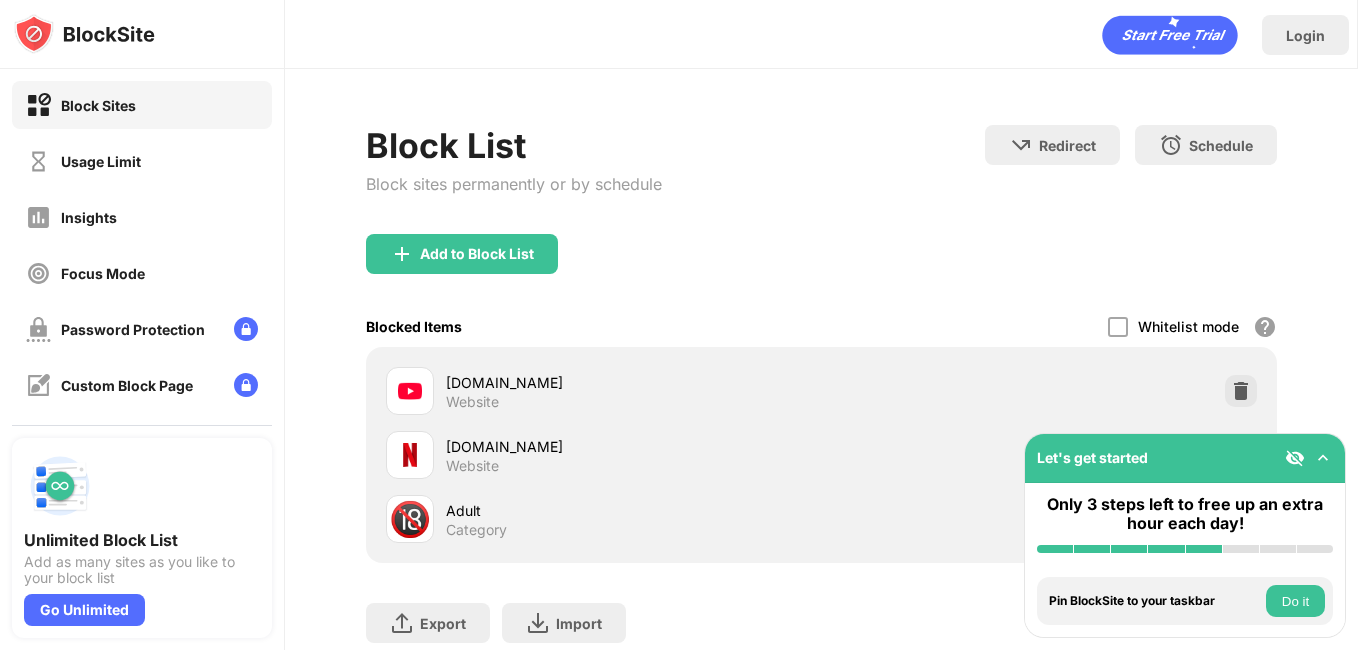 click at bounding box center [410, 391] 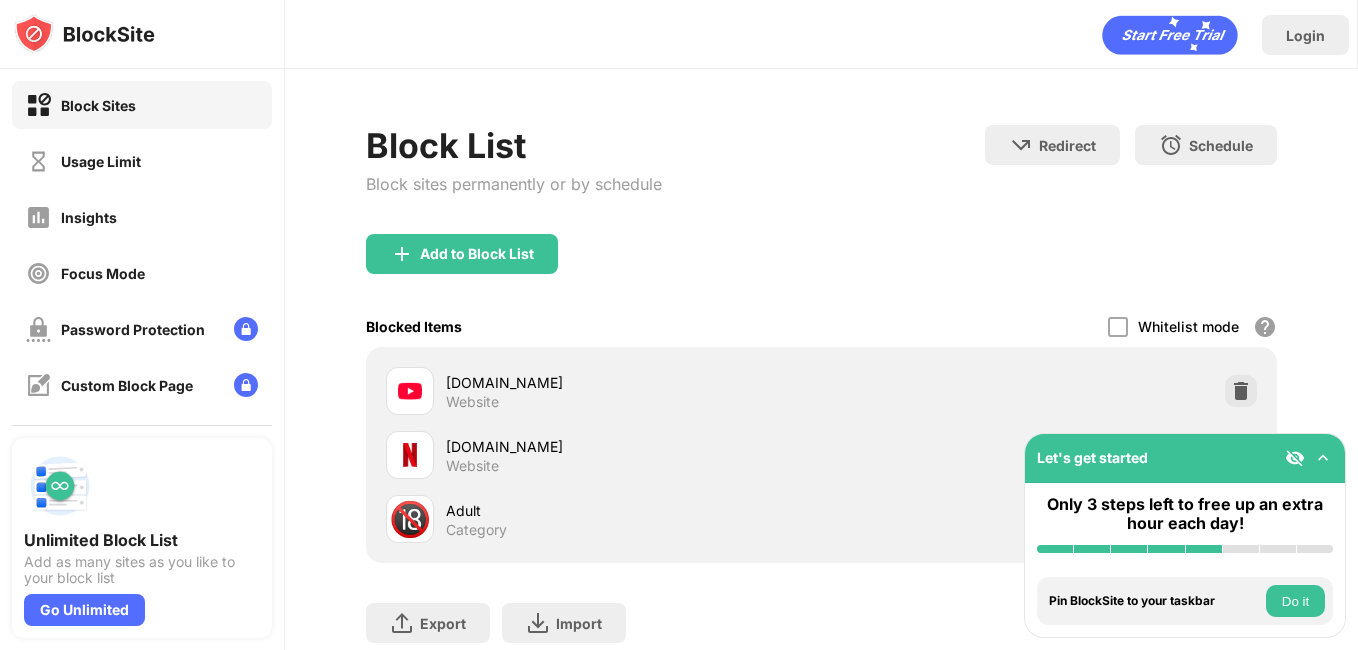 click at bounding box center (410, 391) 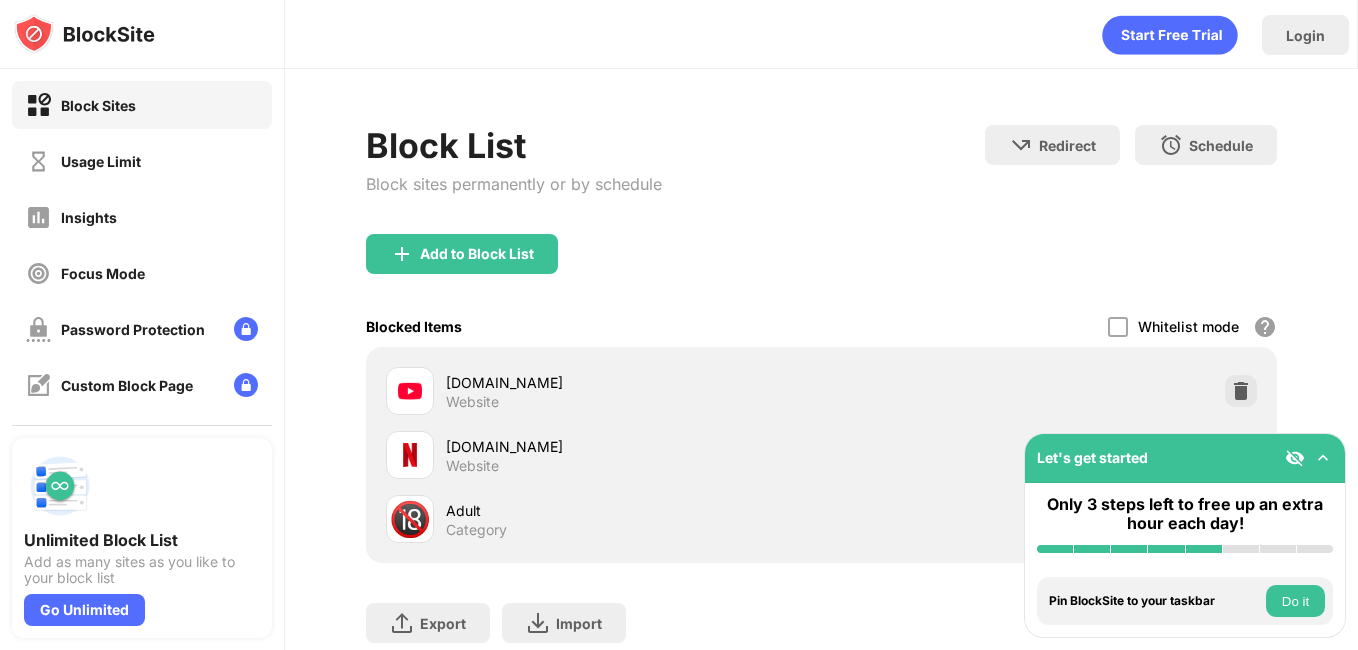 click on "Add to Block List" at bounding box center (821, 270) 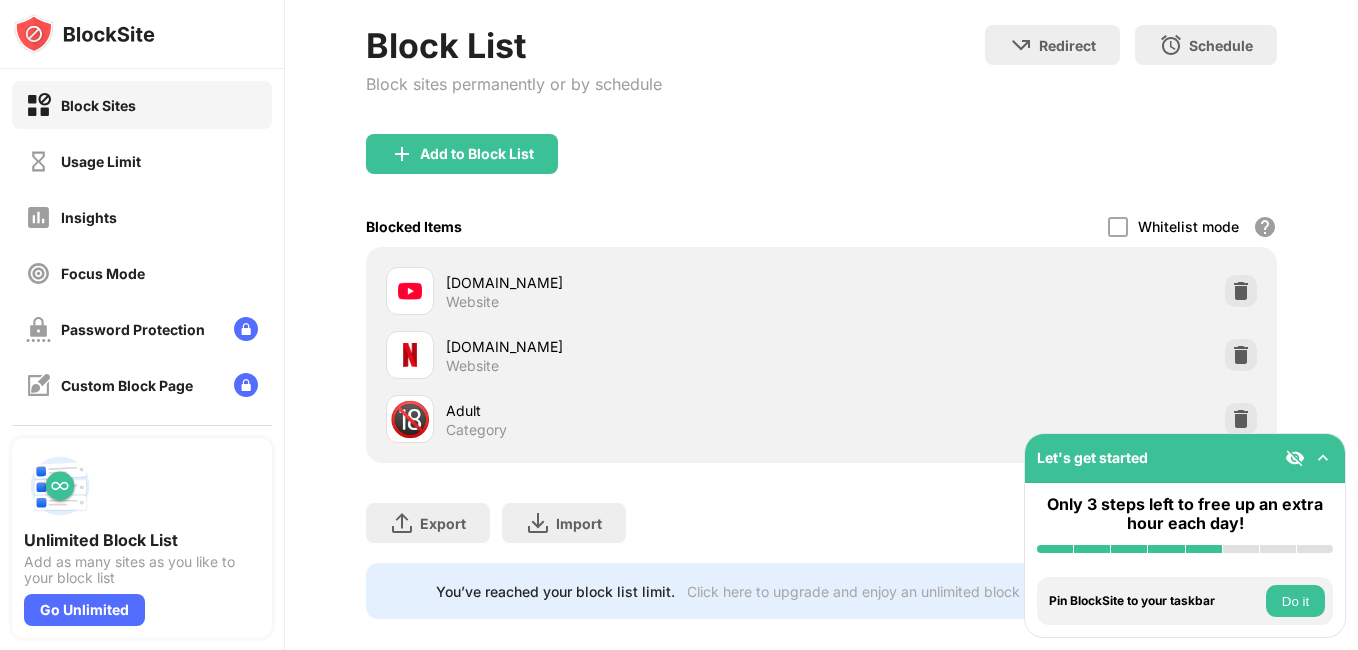 scroll, scrollTop: 140, scrollLeft: 0, axis: vertical 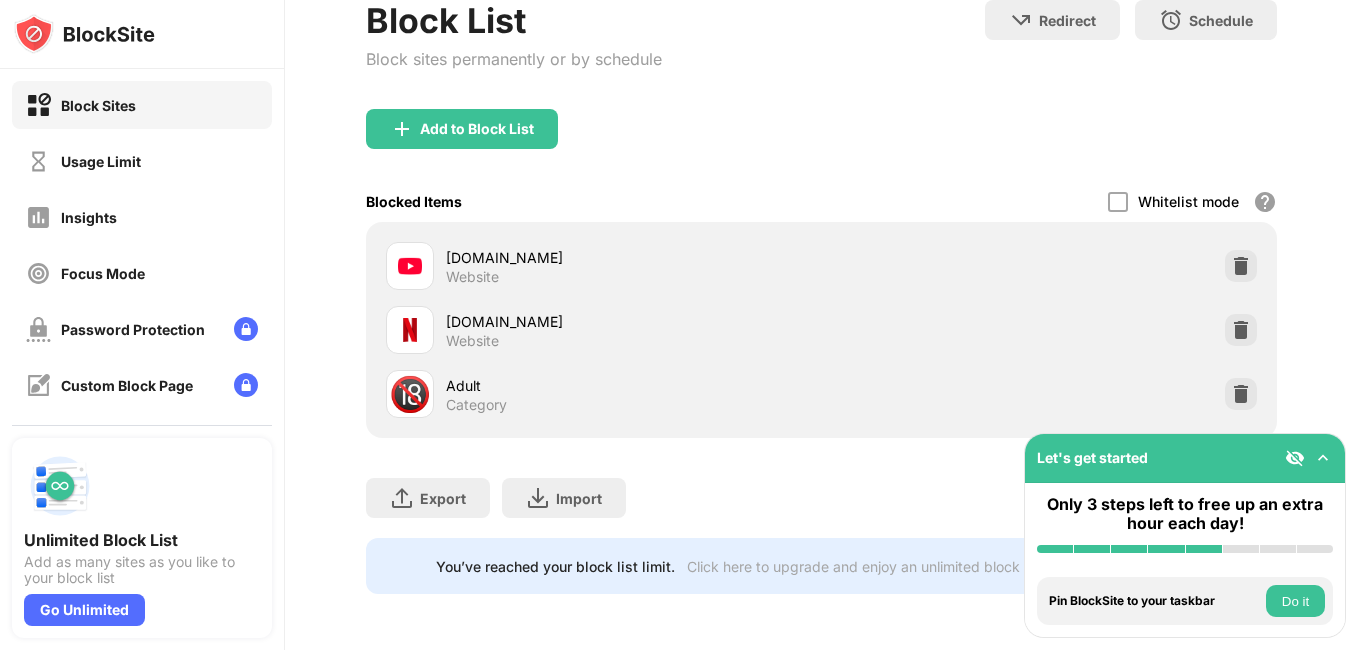 click at bounding box center (1204, 549) 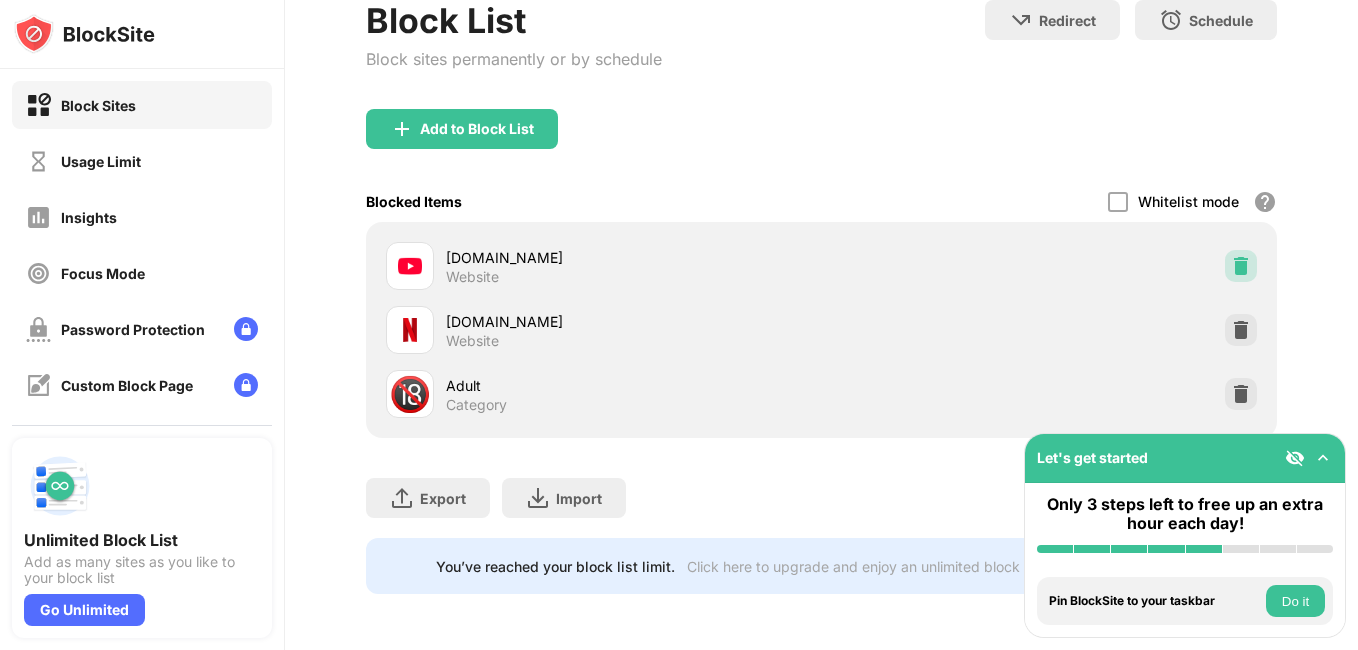 click at bounding box center (1241, 266) 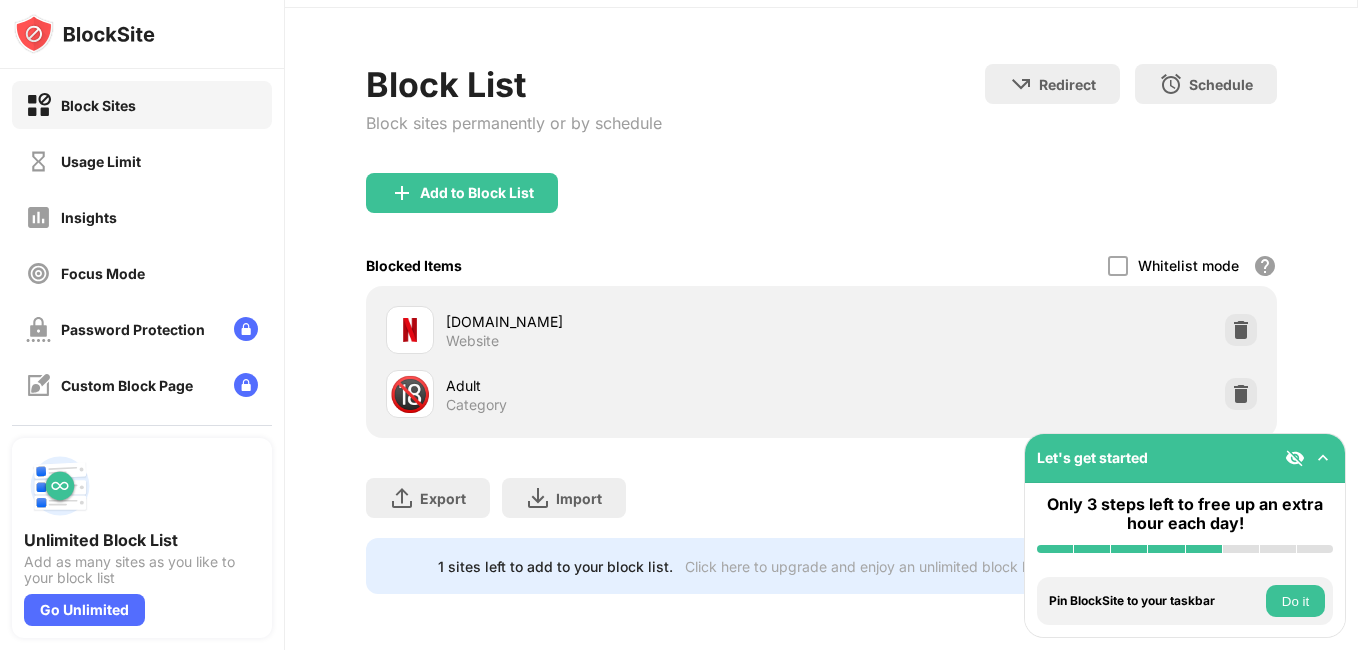 scroll, scrollTop: 76, scrollLeft: 0, axis: vertical 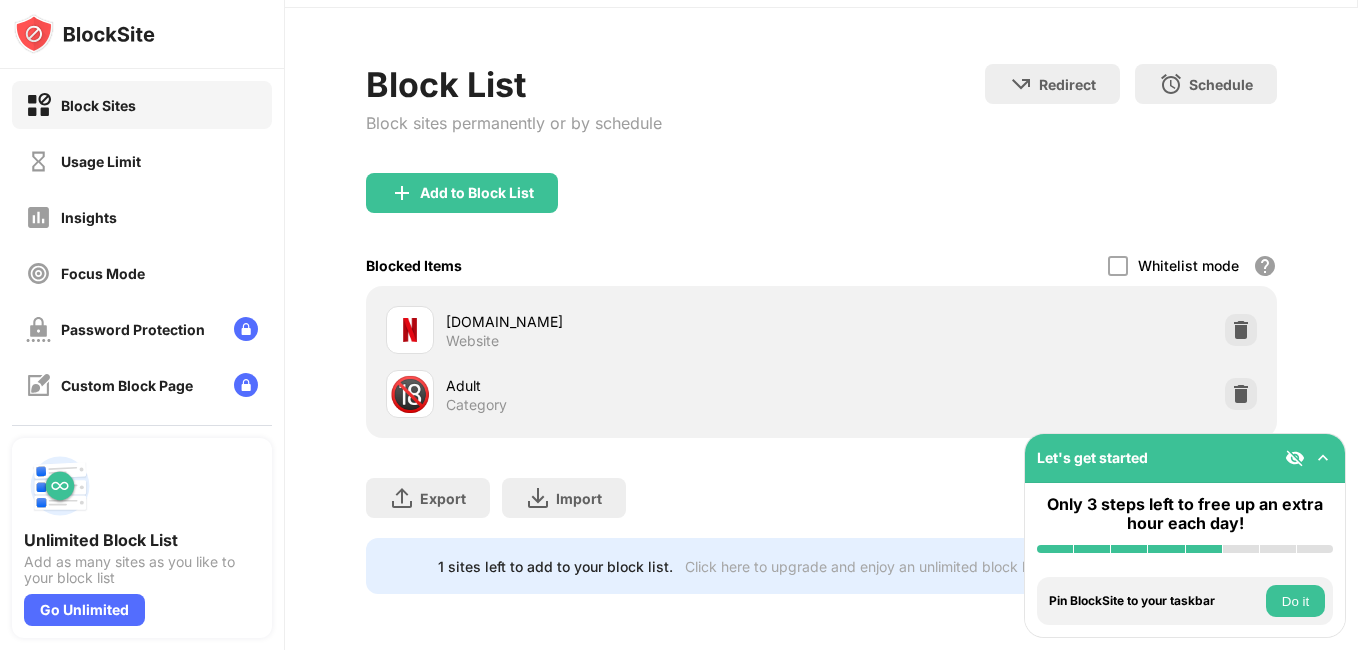 click on "Add to Block List" at bounding box center (821, 209) 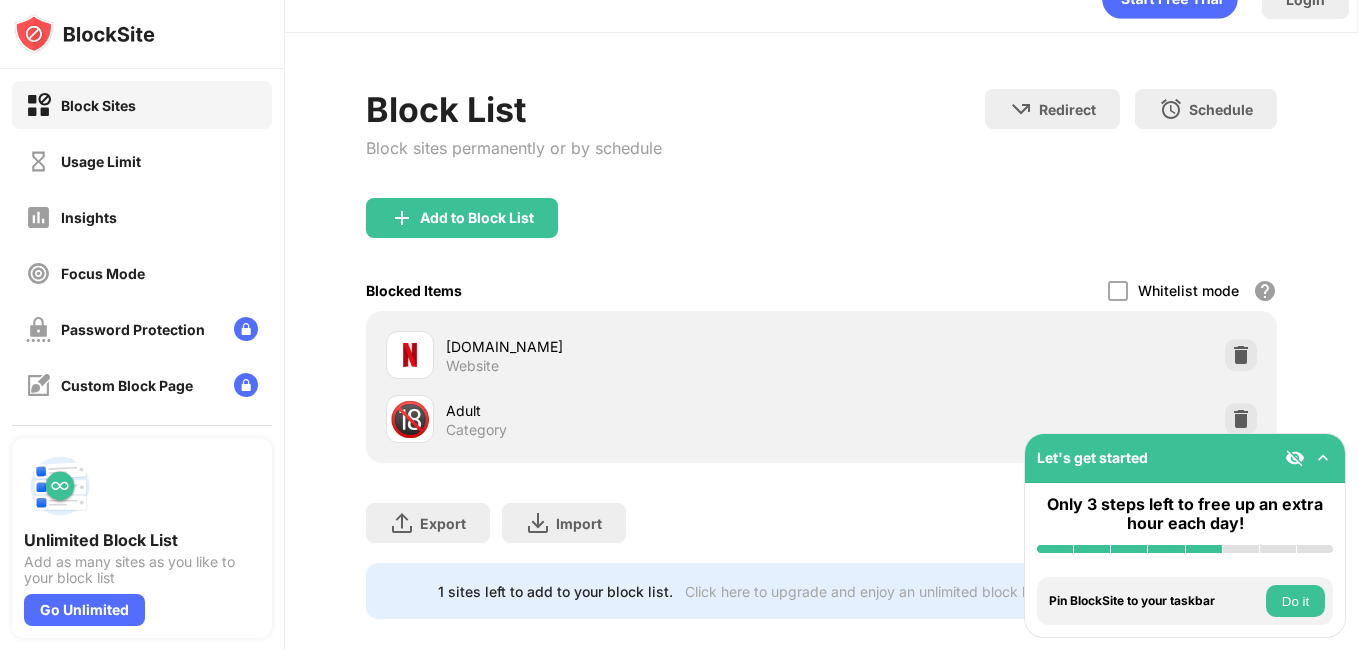 scroll, scrollTop: 0, scrollLeft: 0, axis: both 